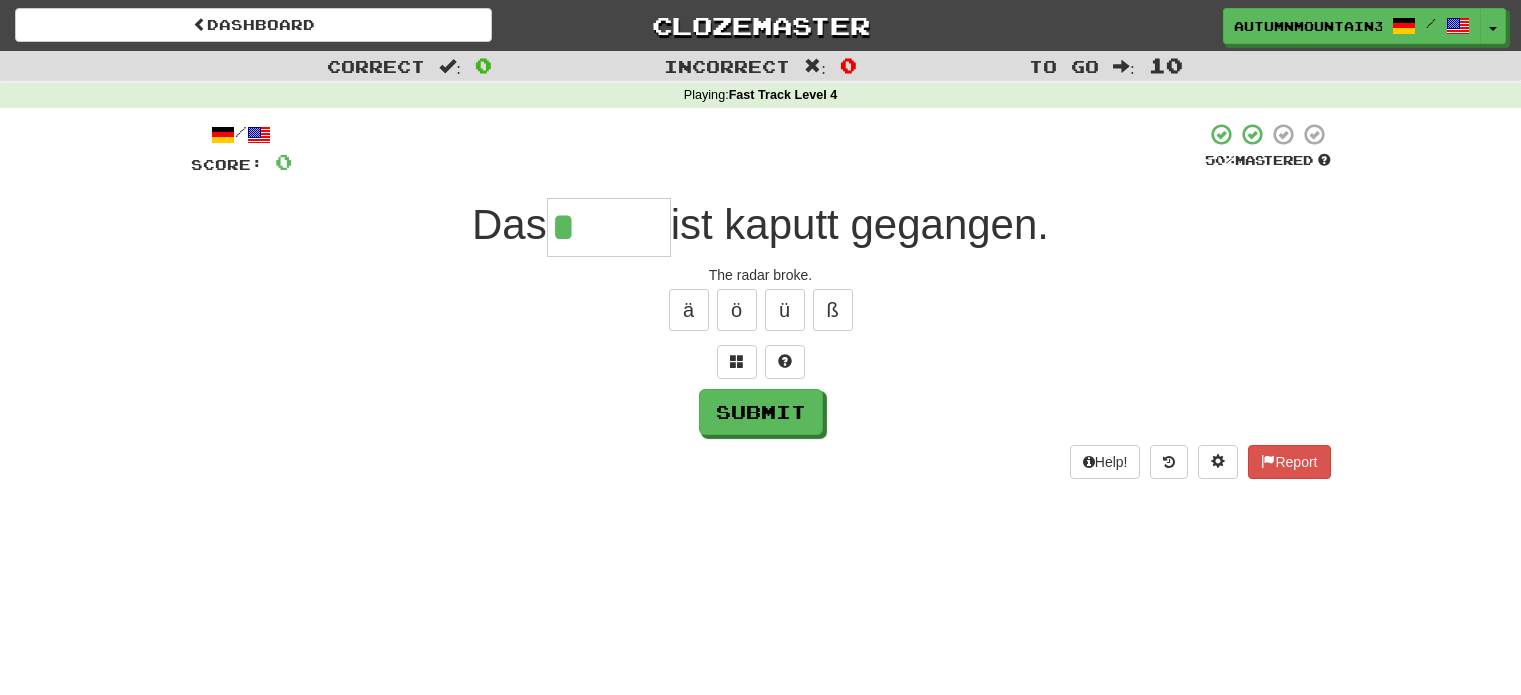 scroll, scrollTop: 0, scrollLeft: 0, axis: both 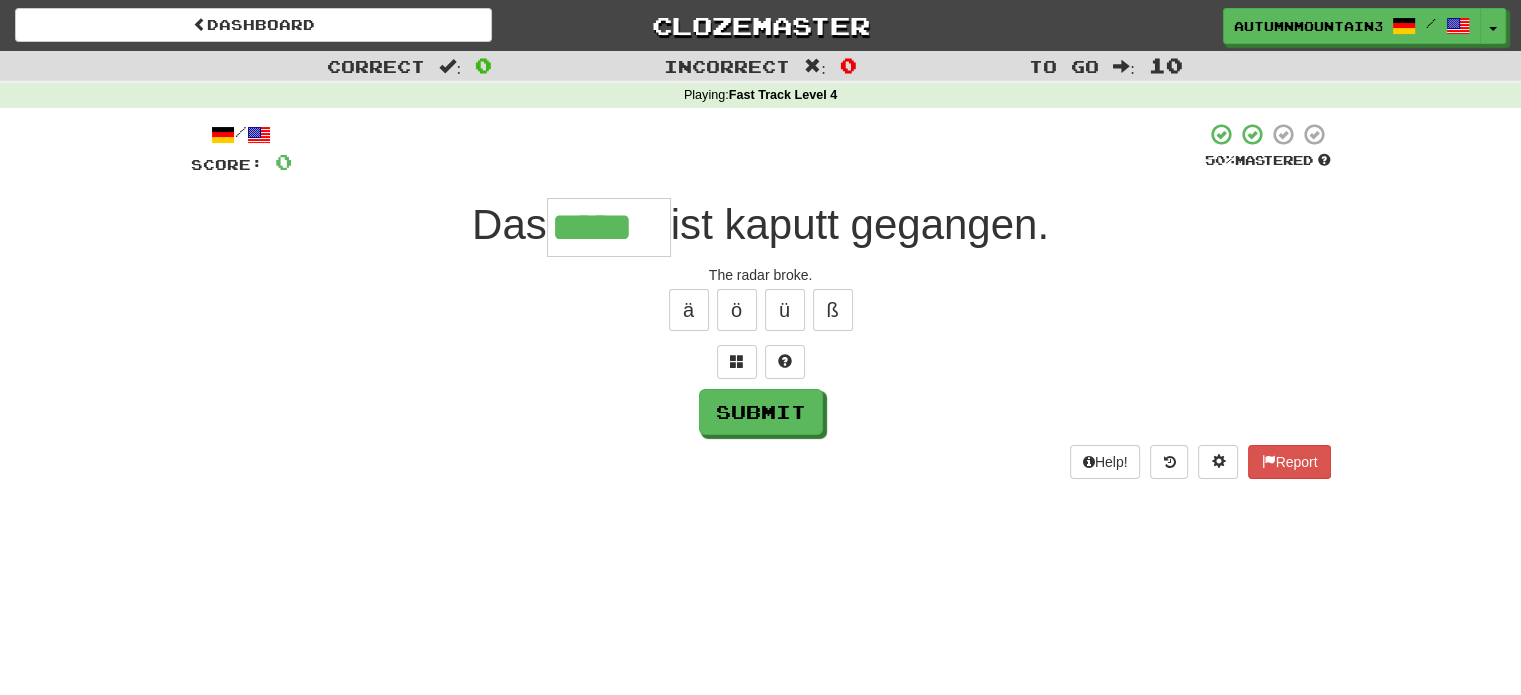 type on "*****" 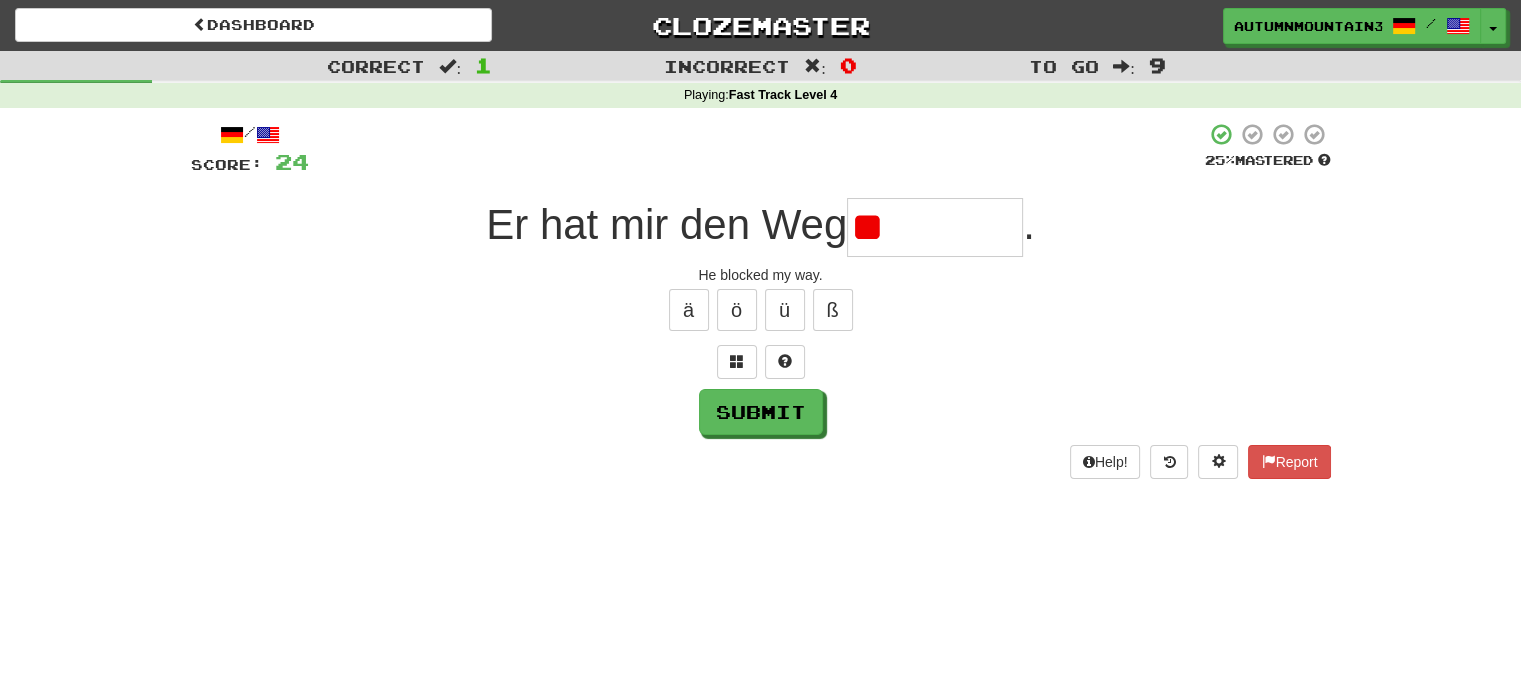 type on "*" 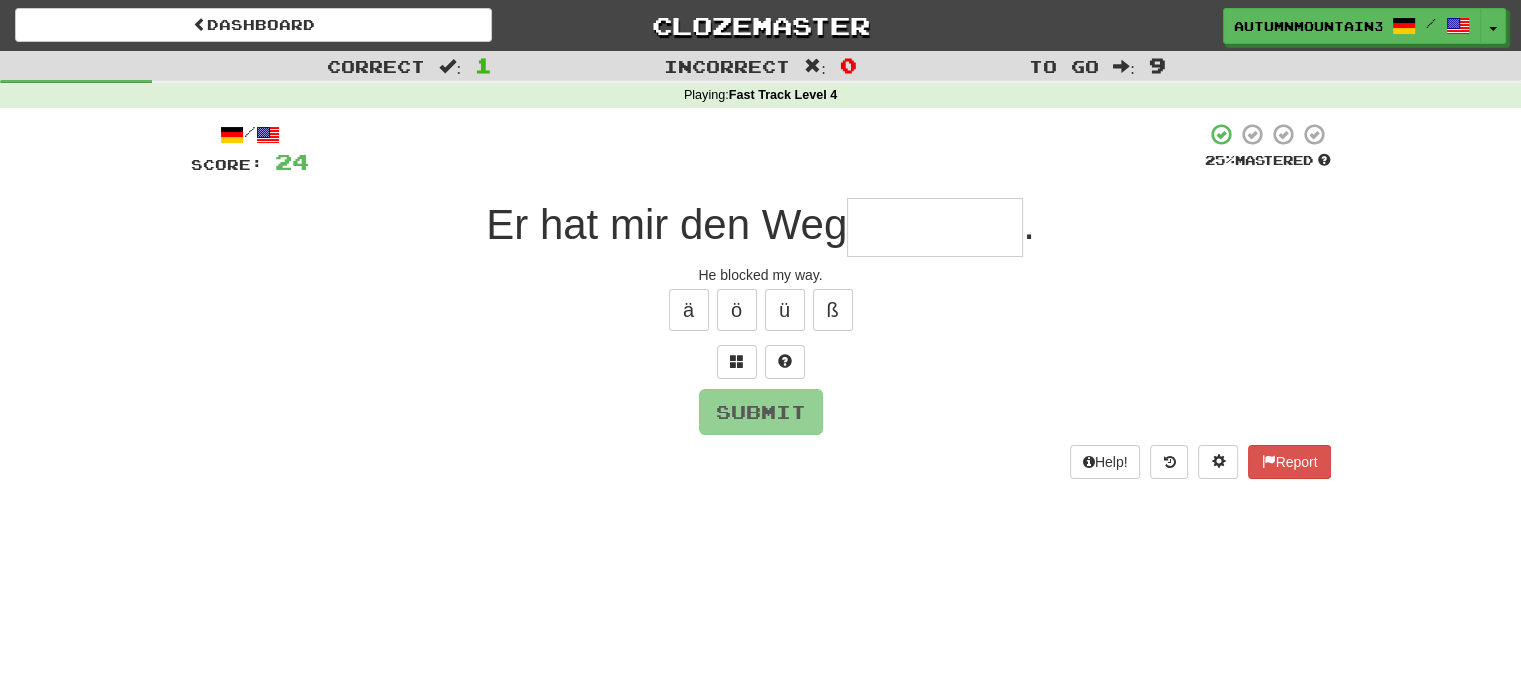 type on "*" 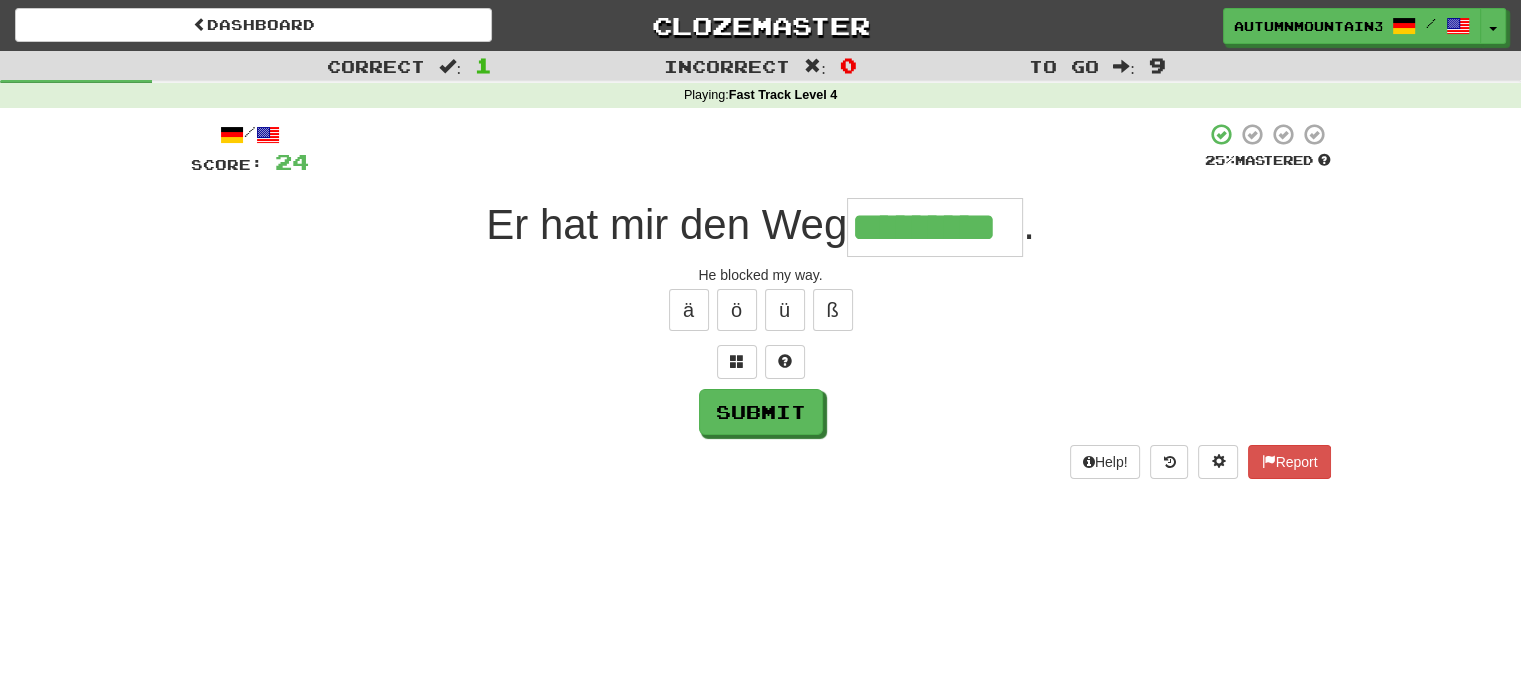 type on "*********" 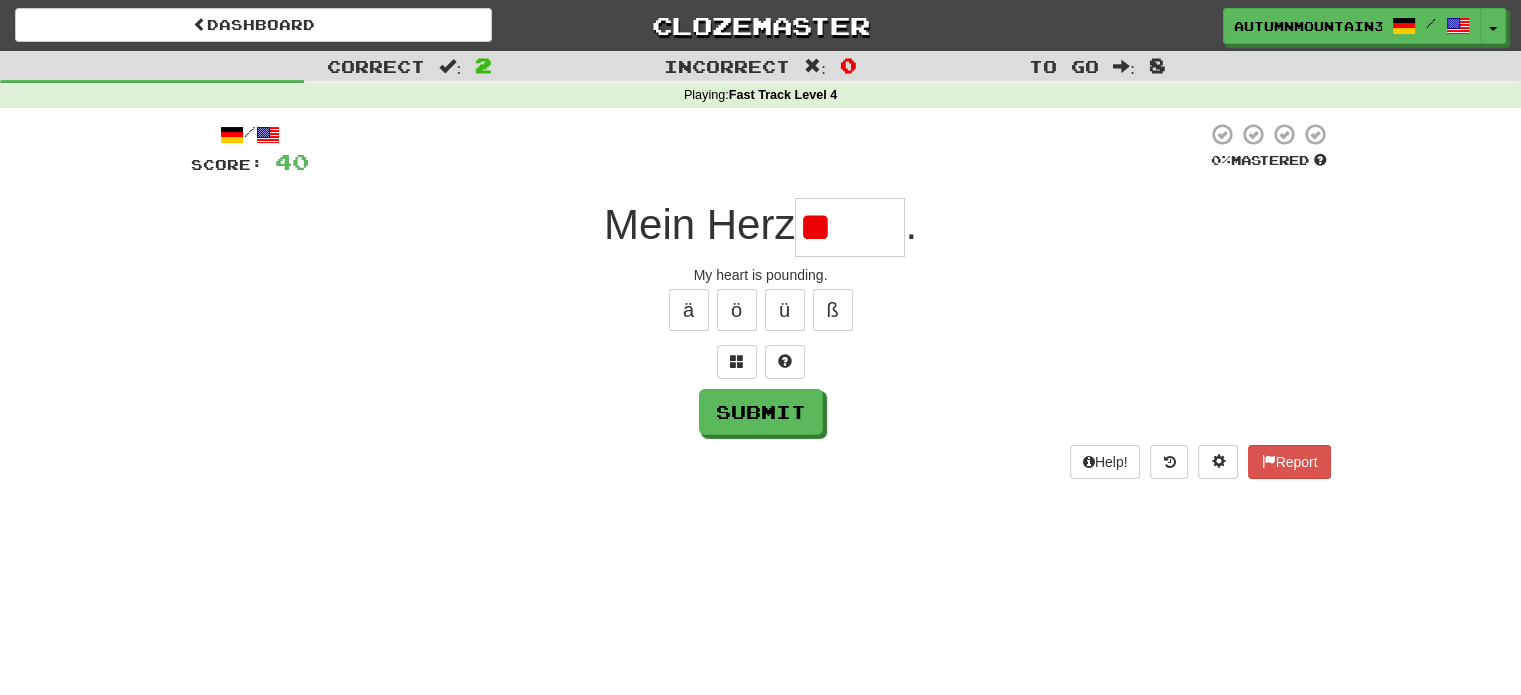 type on "*" 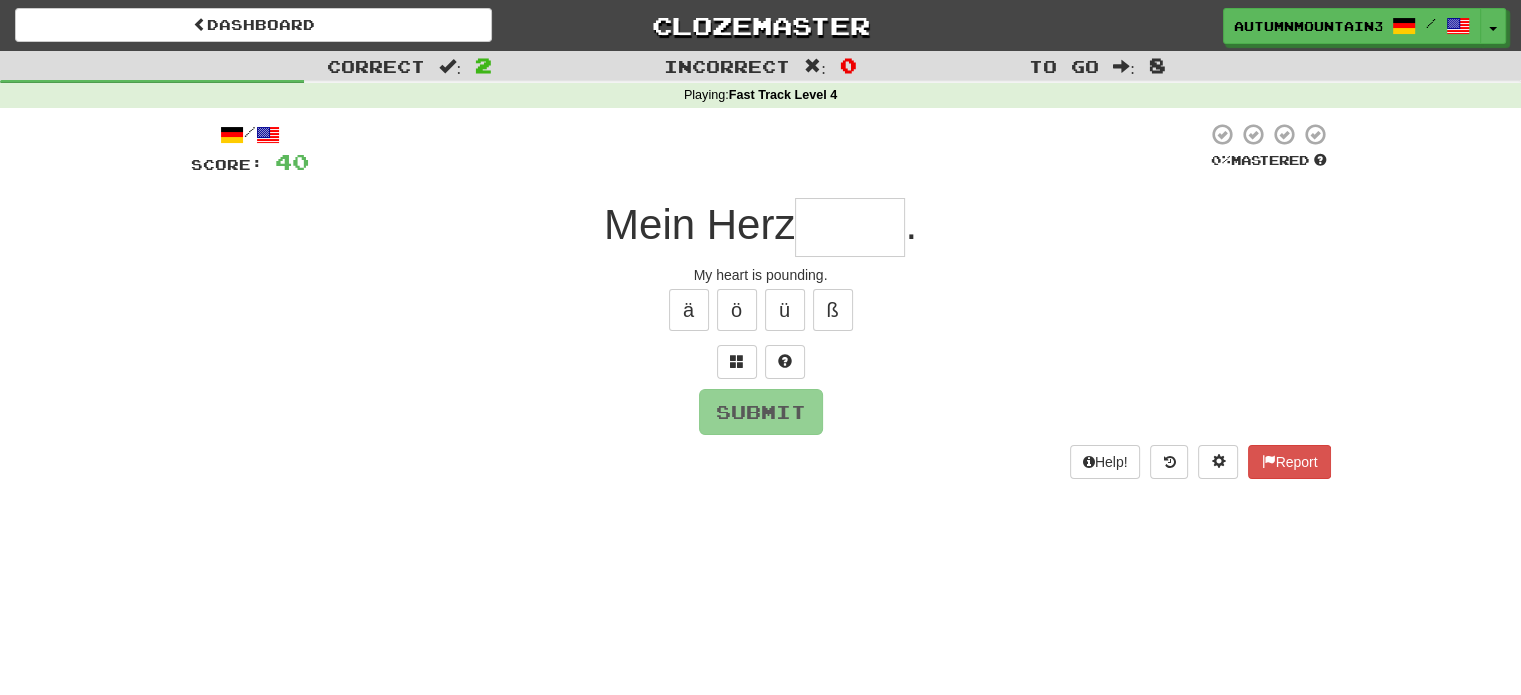 type on "*" 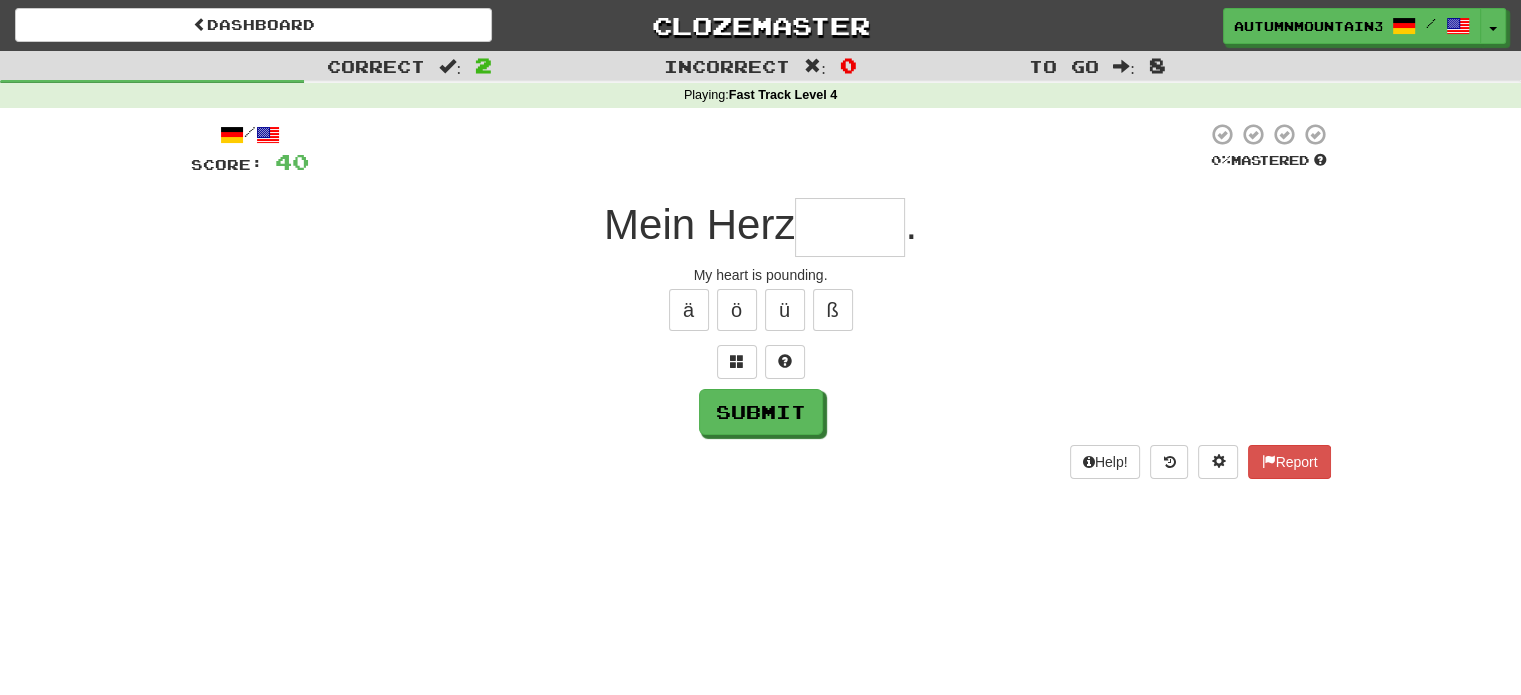 type on "*" 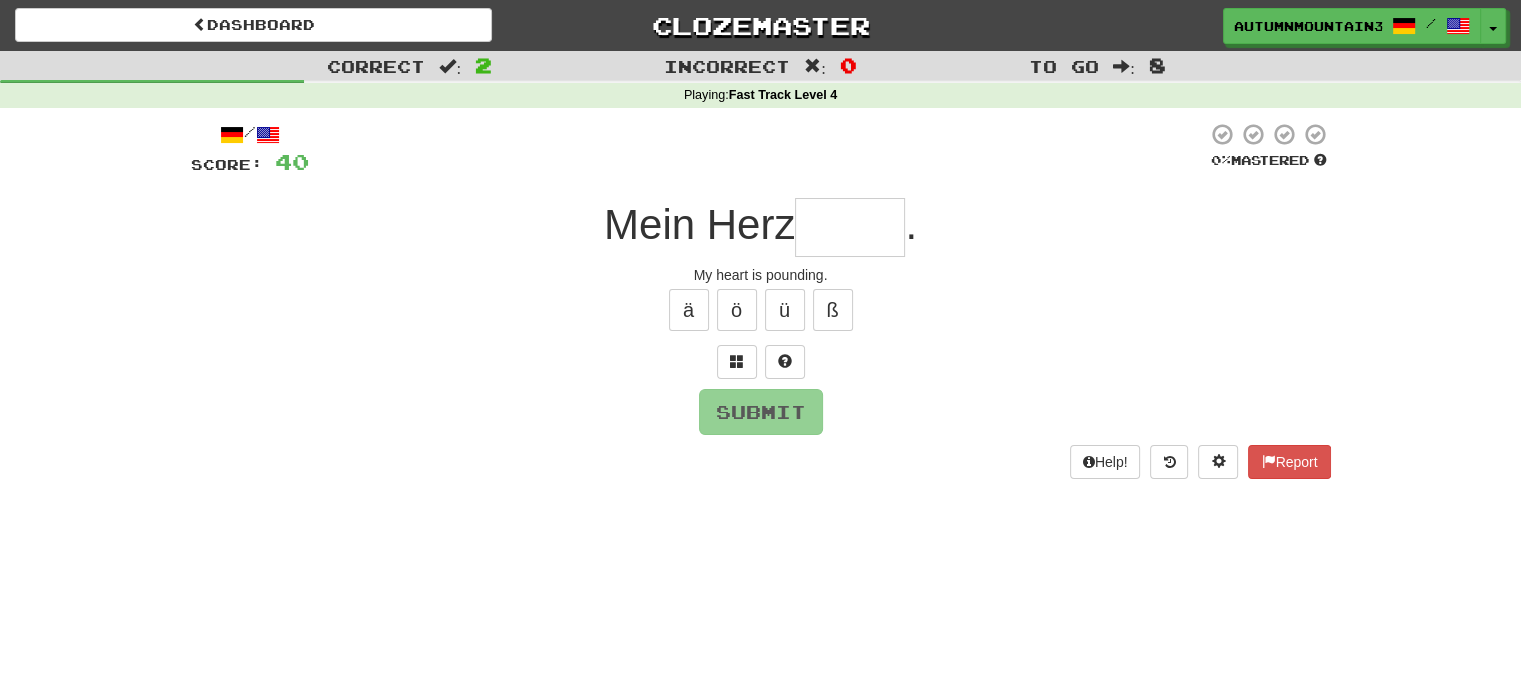 type on "*" 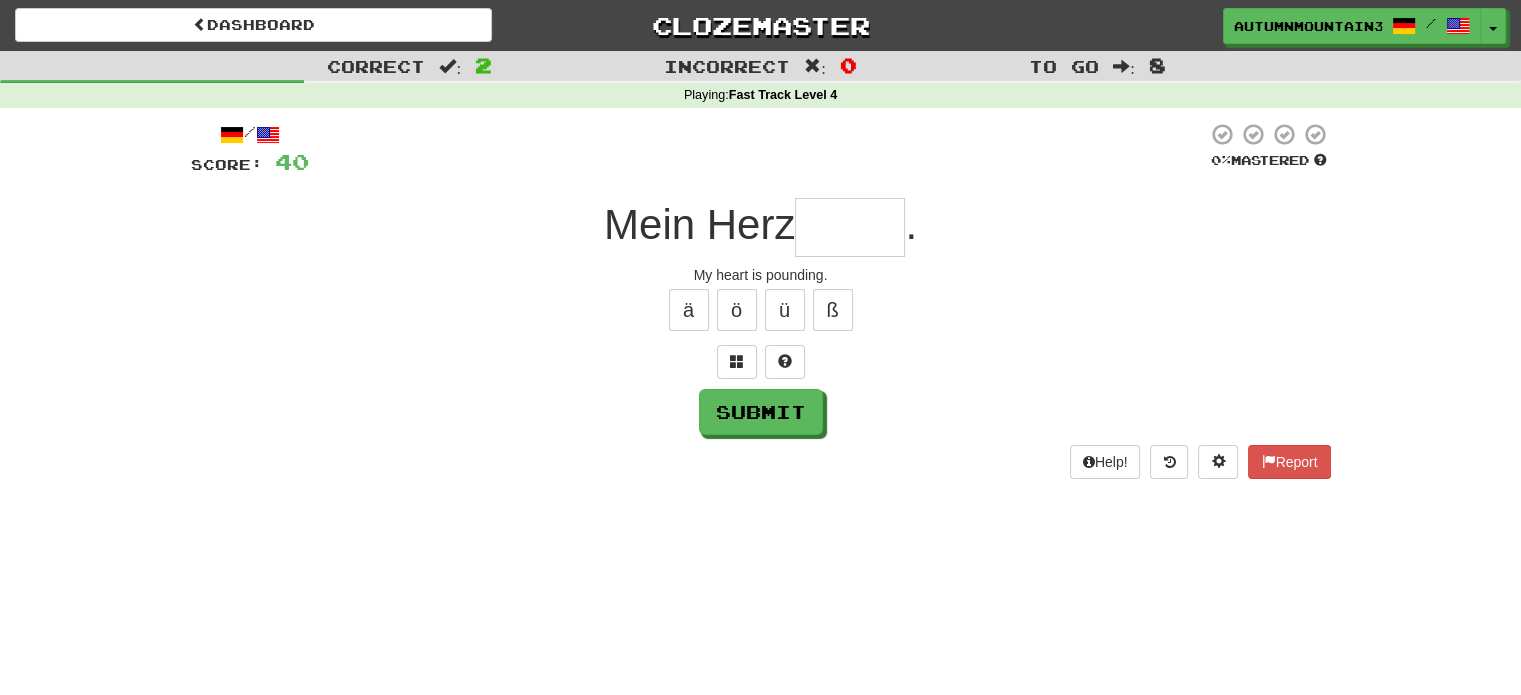 type on "*" 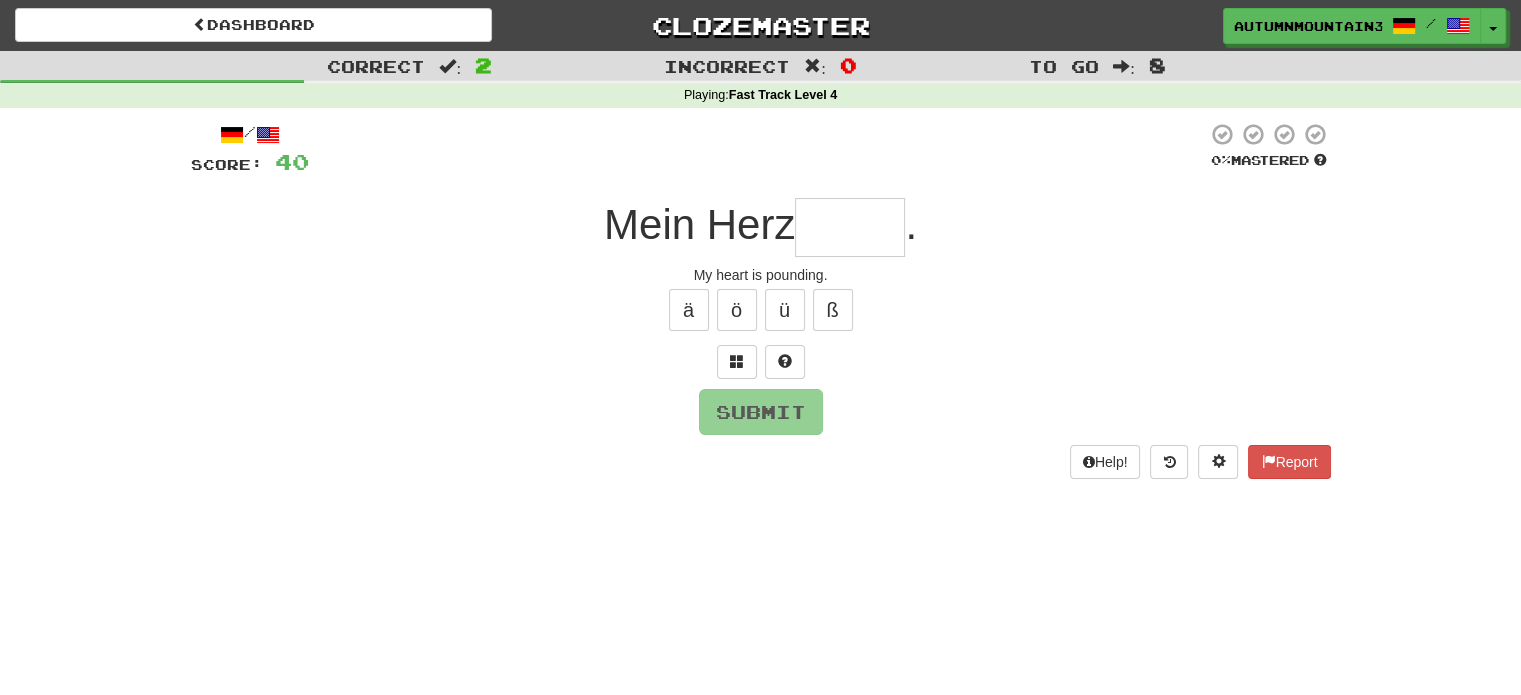 type on "*" 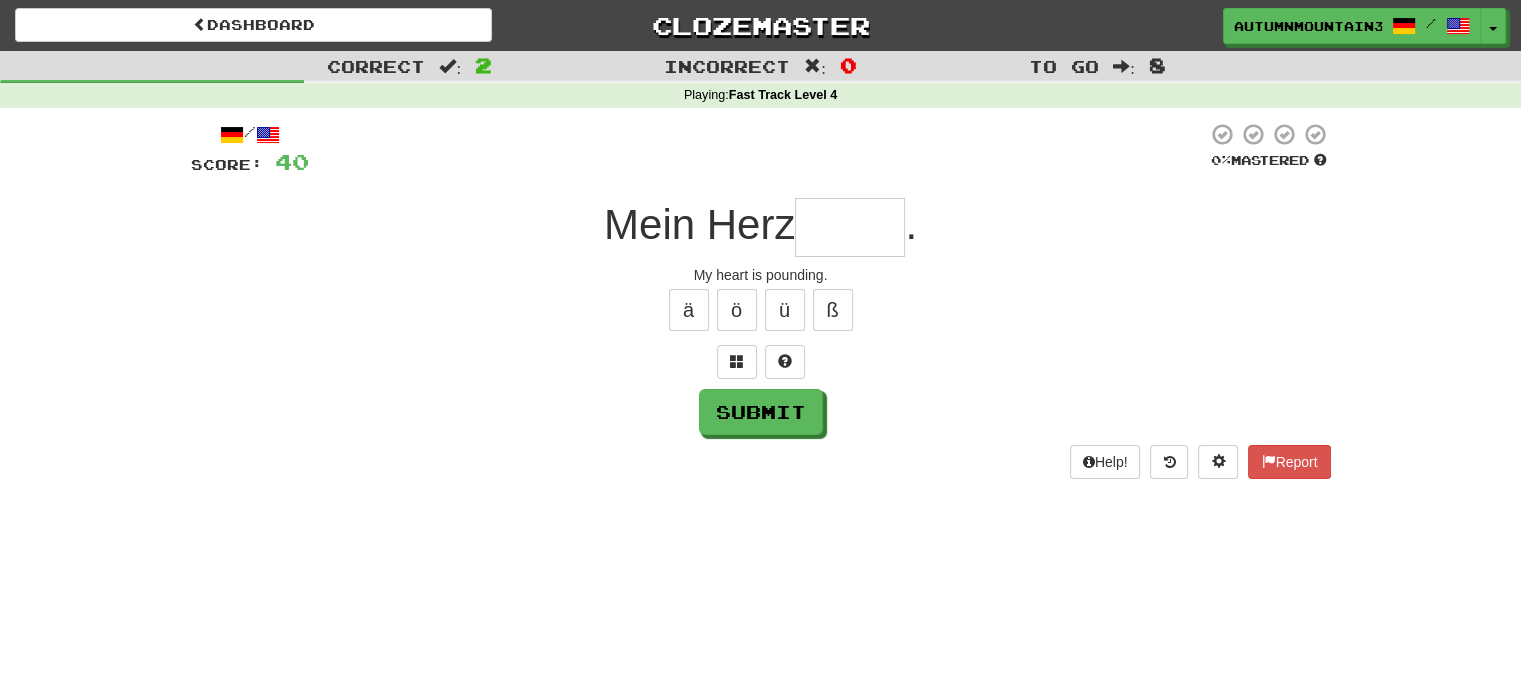 type on "*" 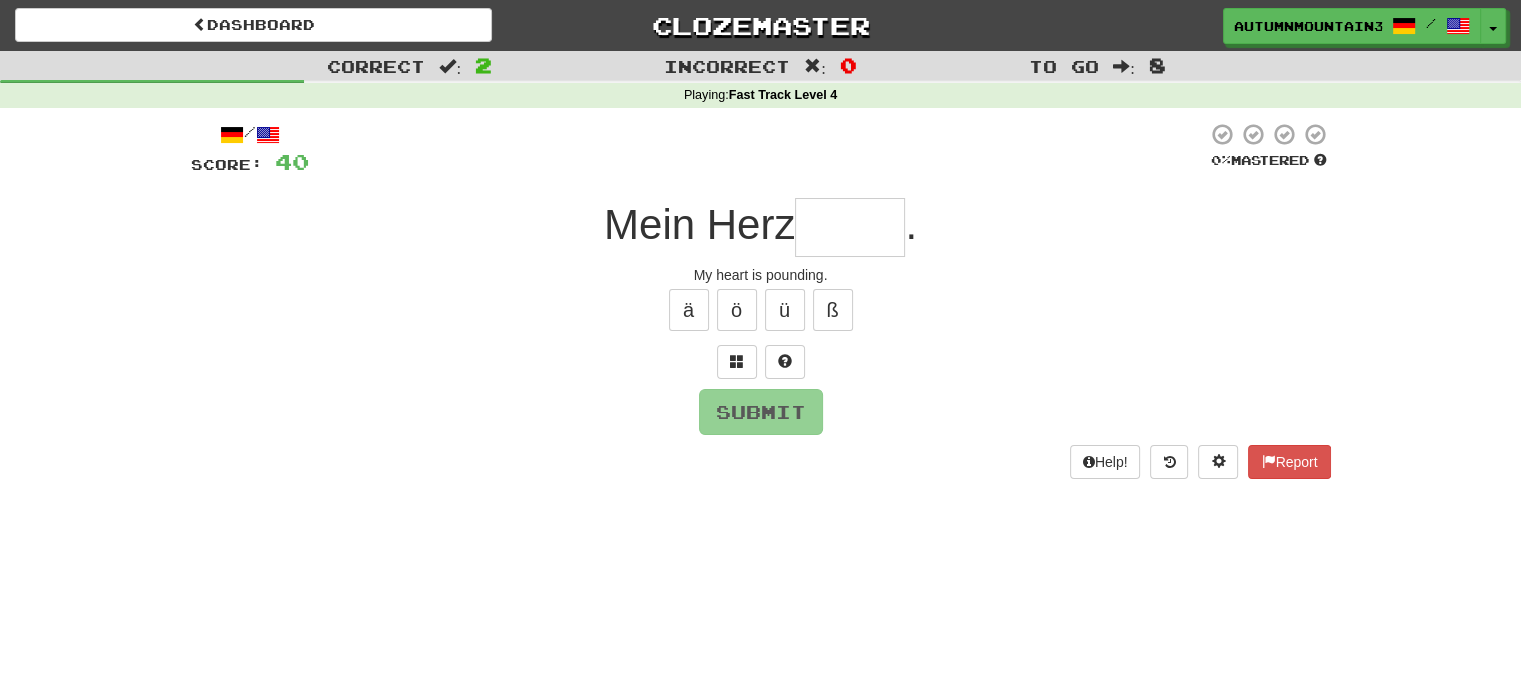 type on "*" 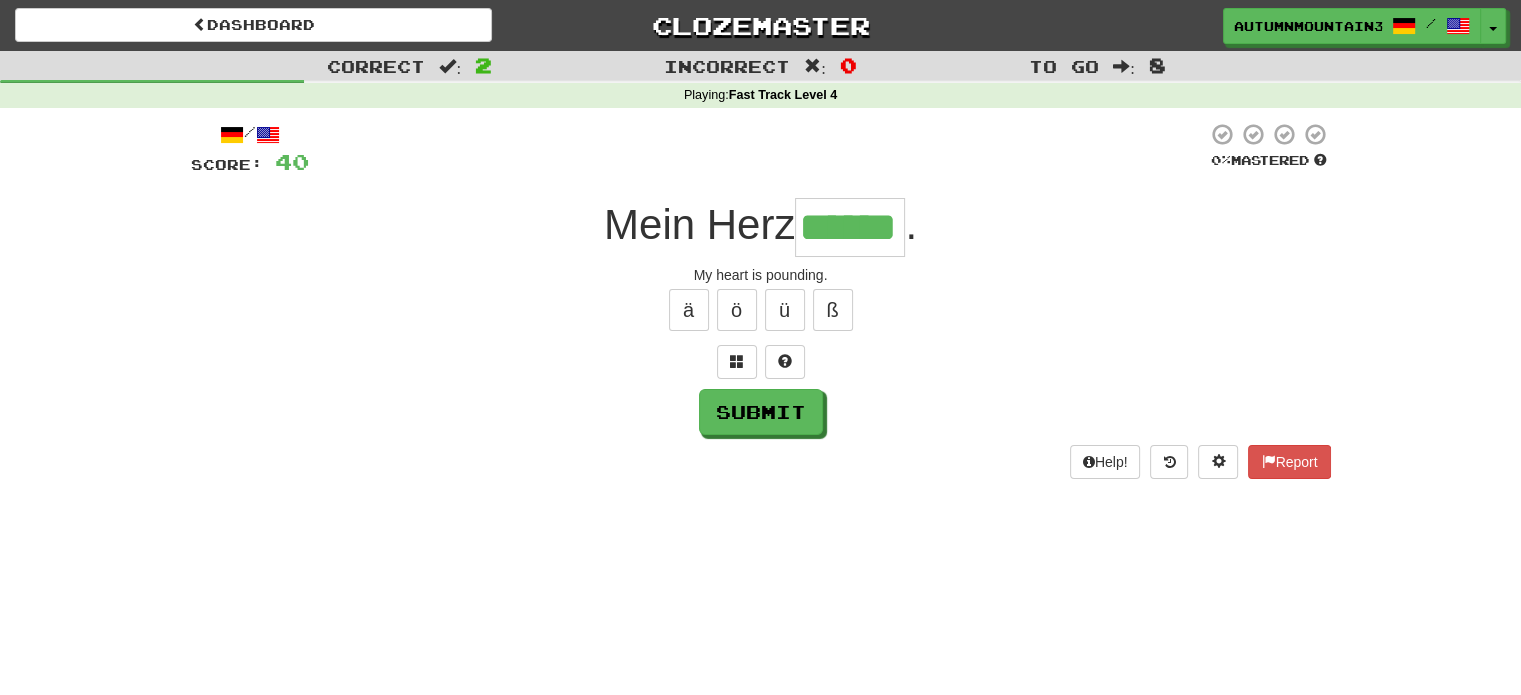 type on "******" 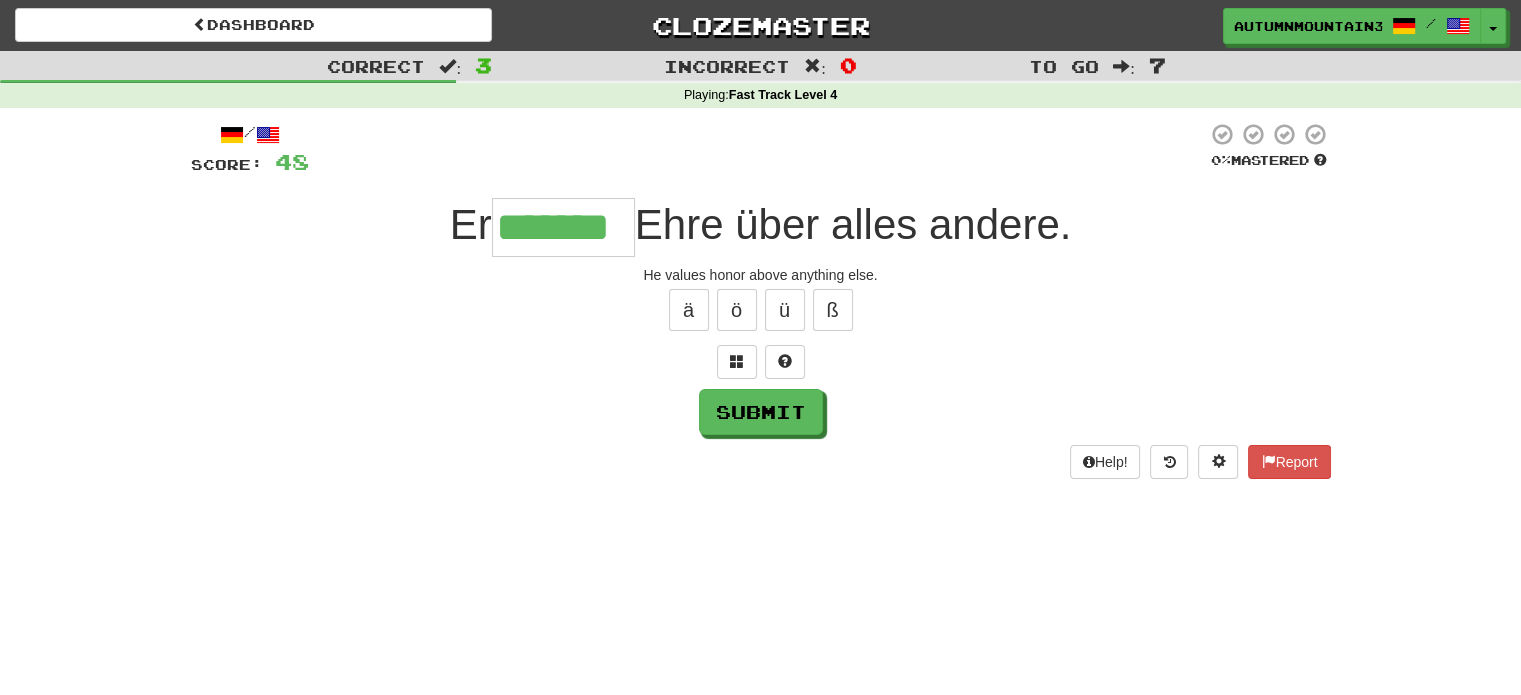 type on "*******" 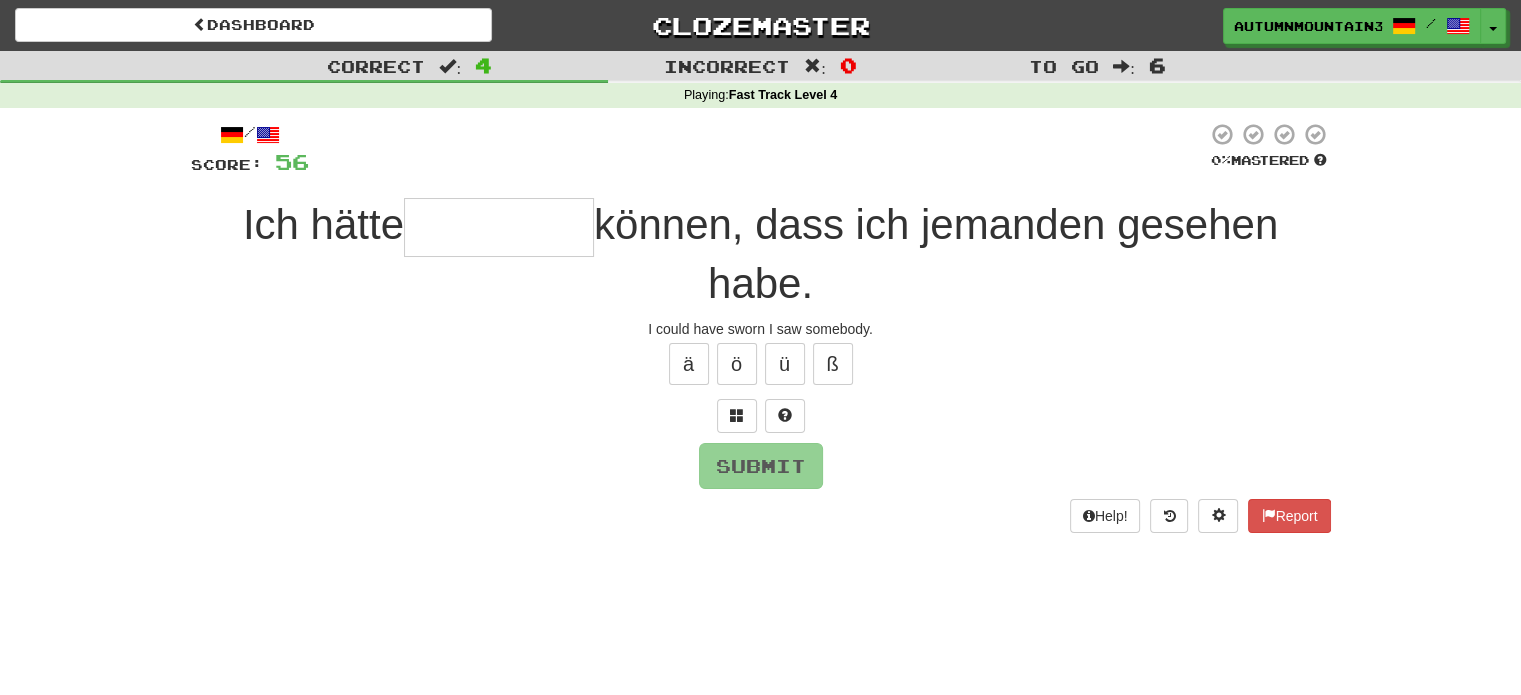 type on "*" 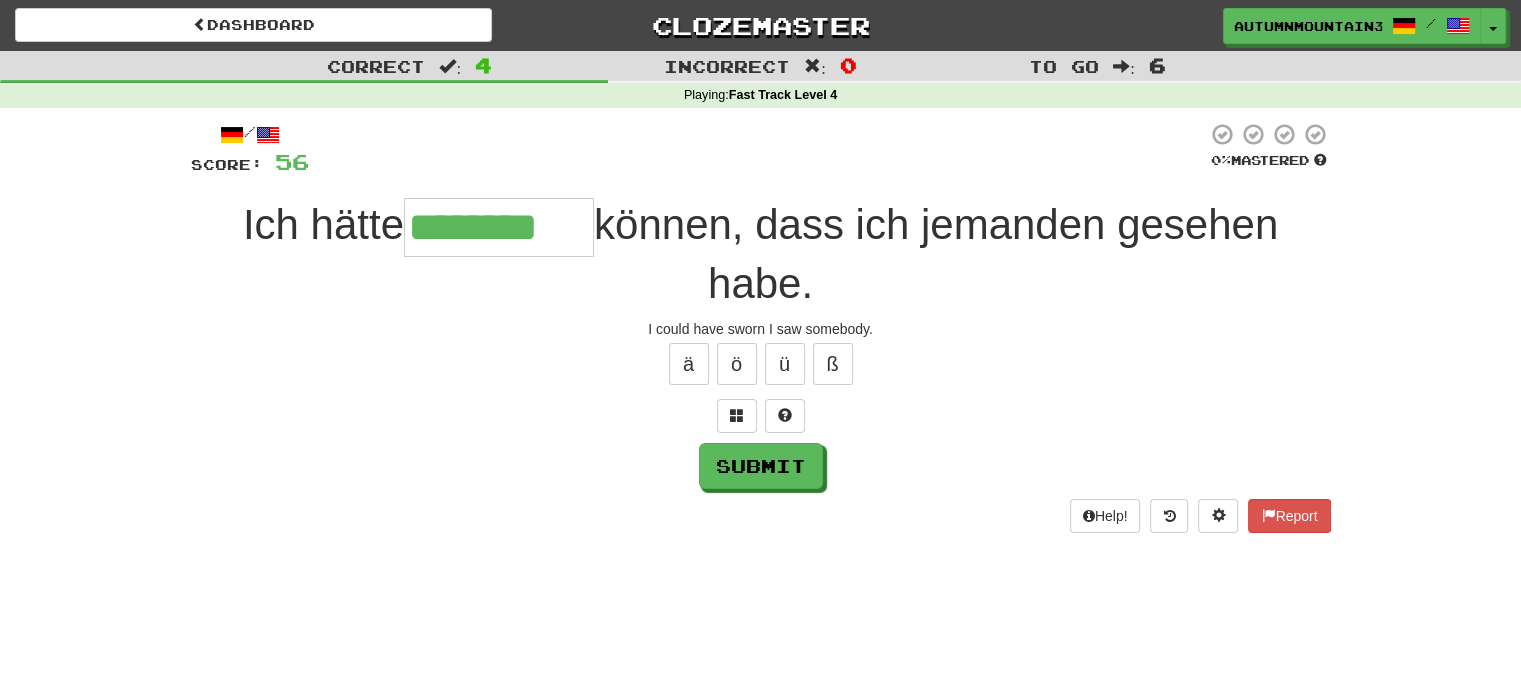 type on "********" 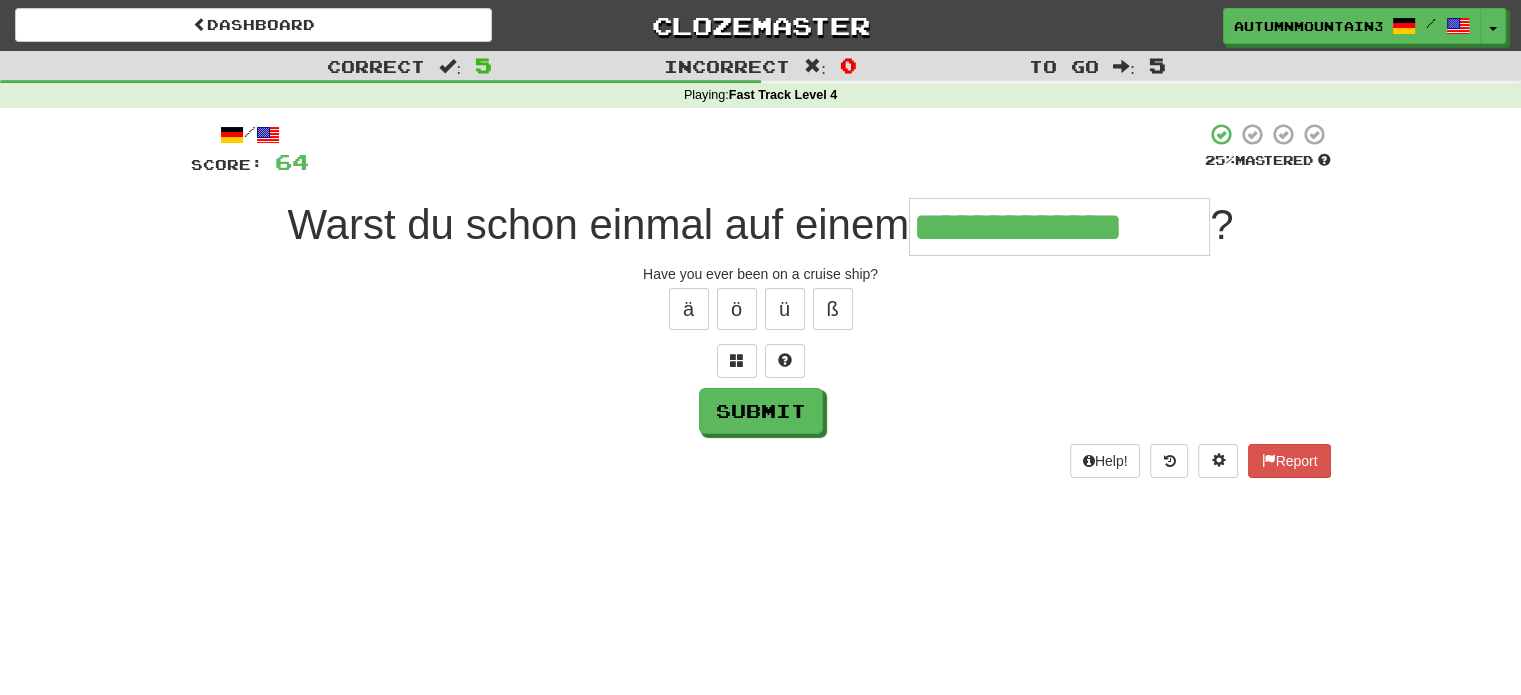 scroll, scrollTop: 0, scrollLeft: 0, axis: both 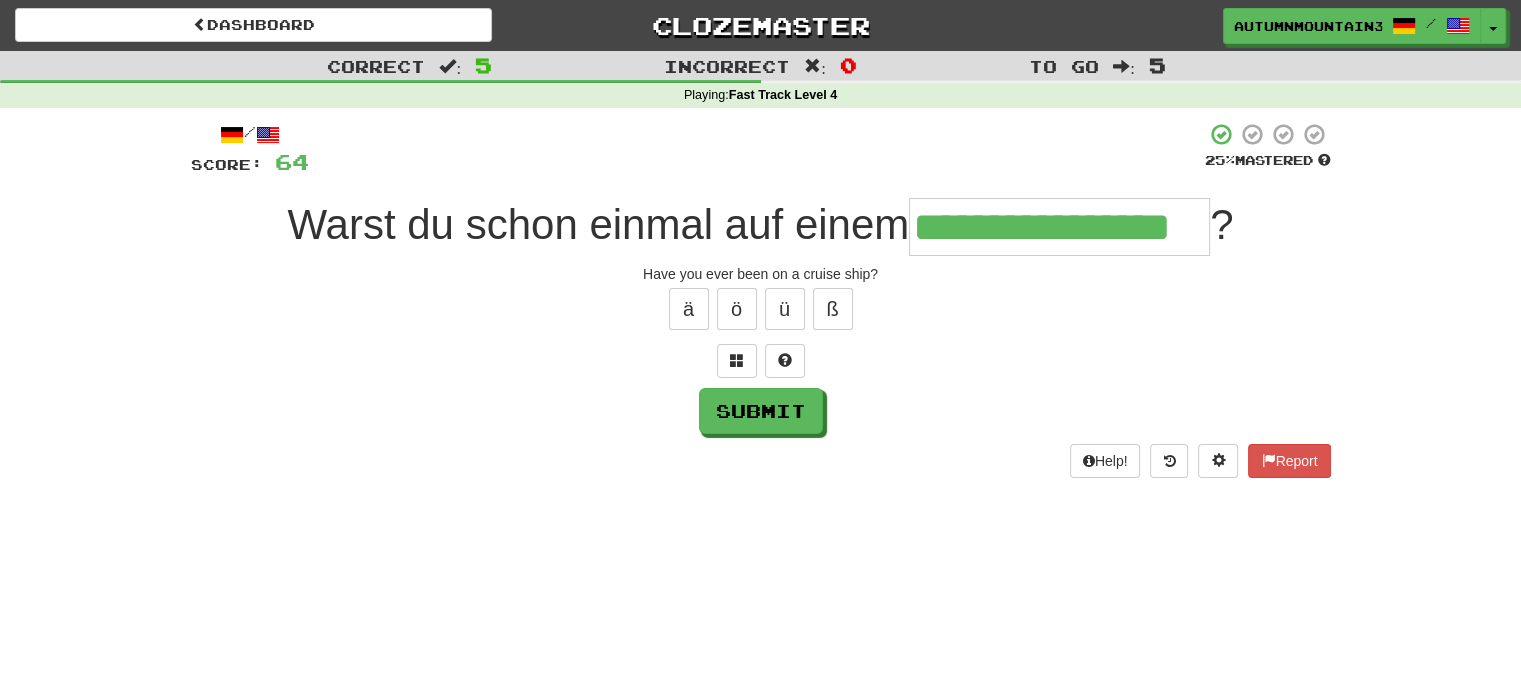 type on "**********" 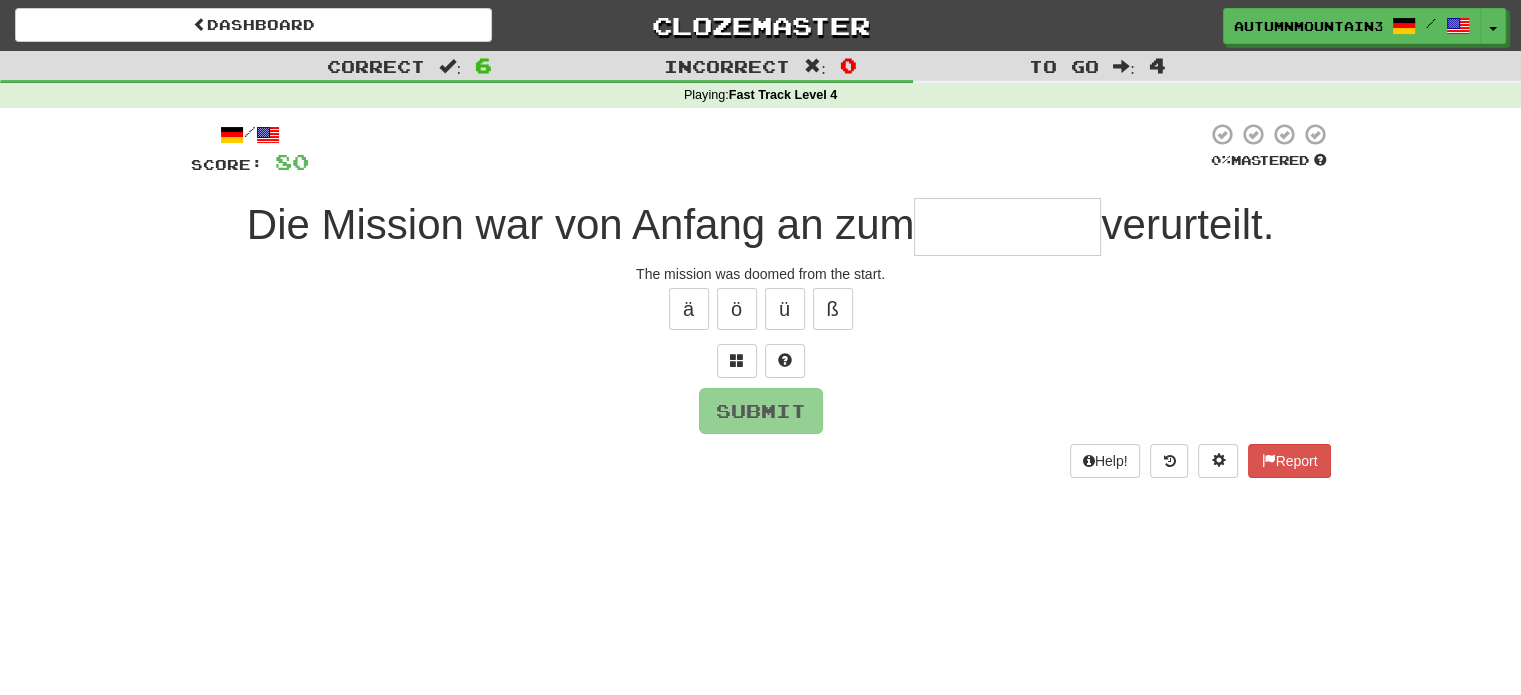 type on "*" 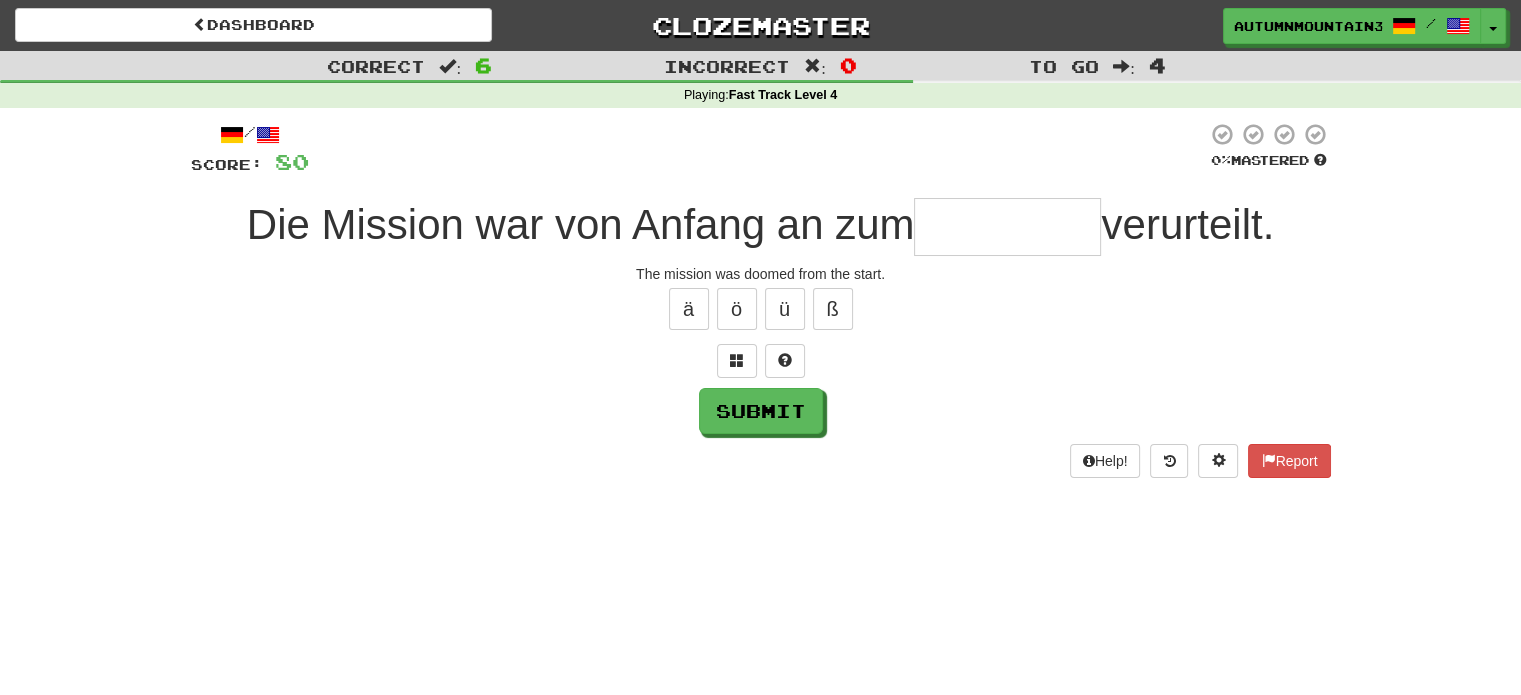 type on "*" 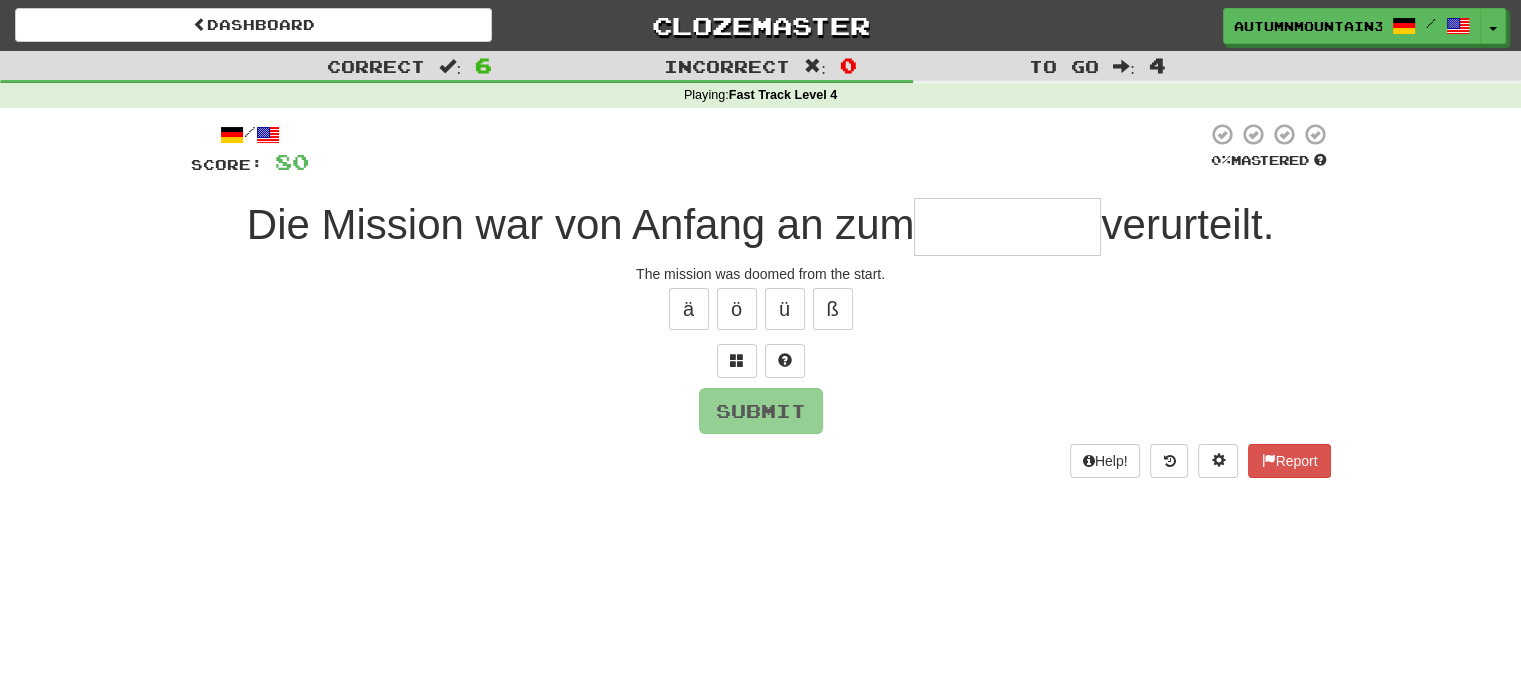 type on "*" 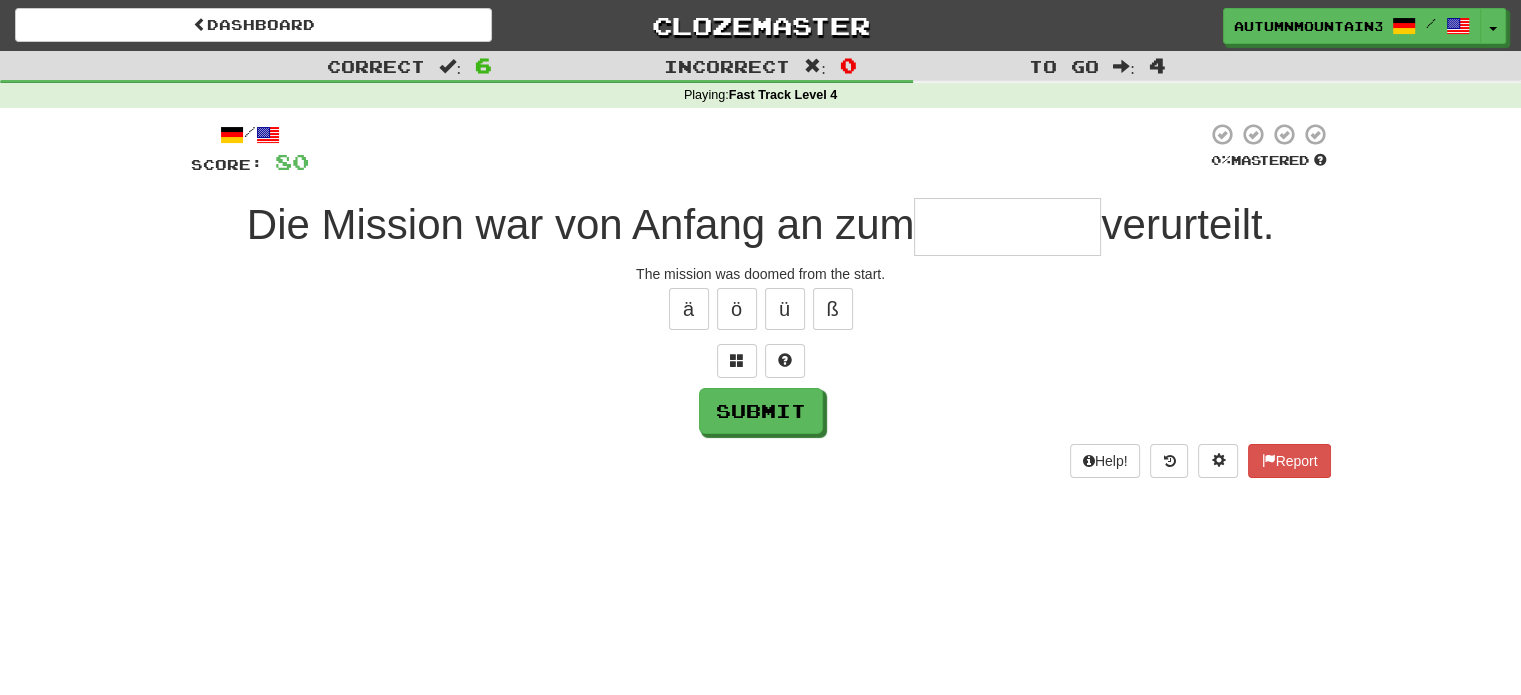 type on "*" 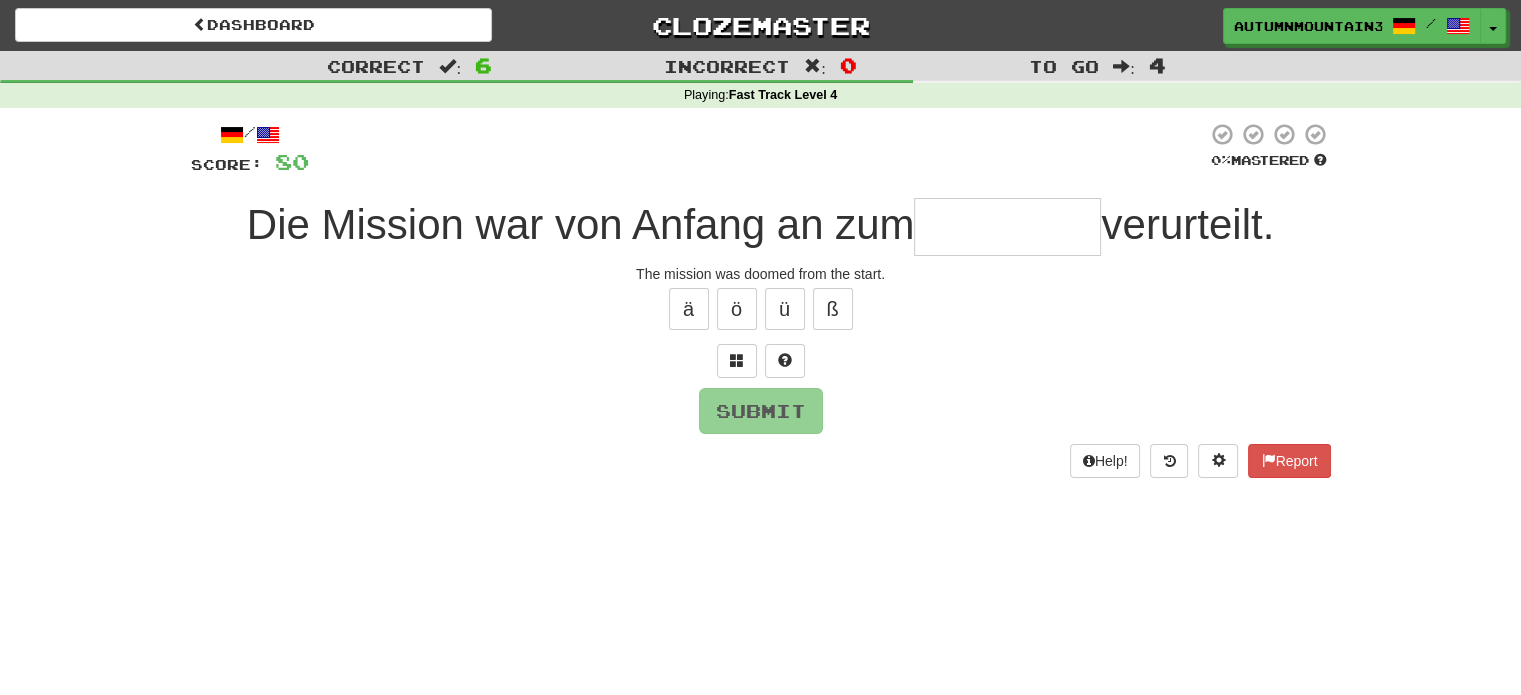 type on "*" 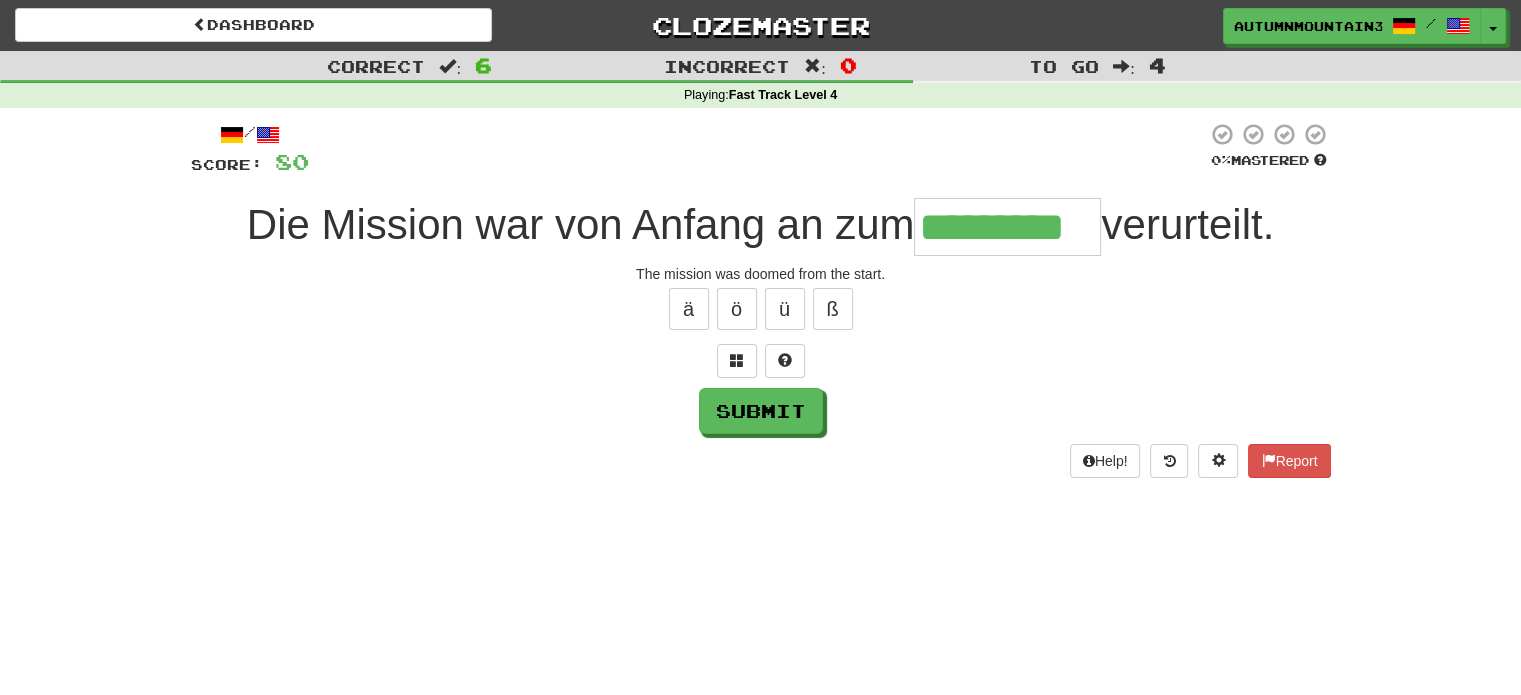 type on "*********" 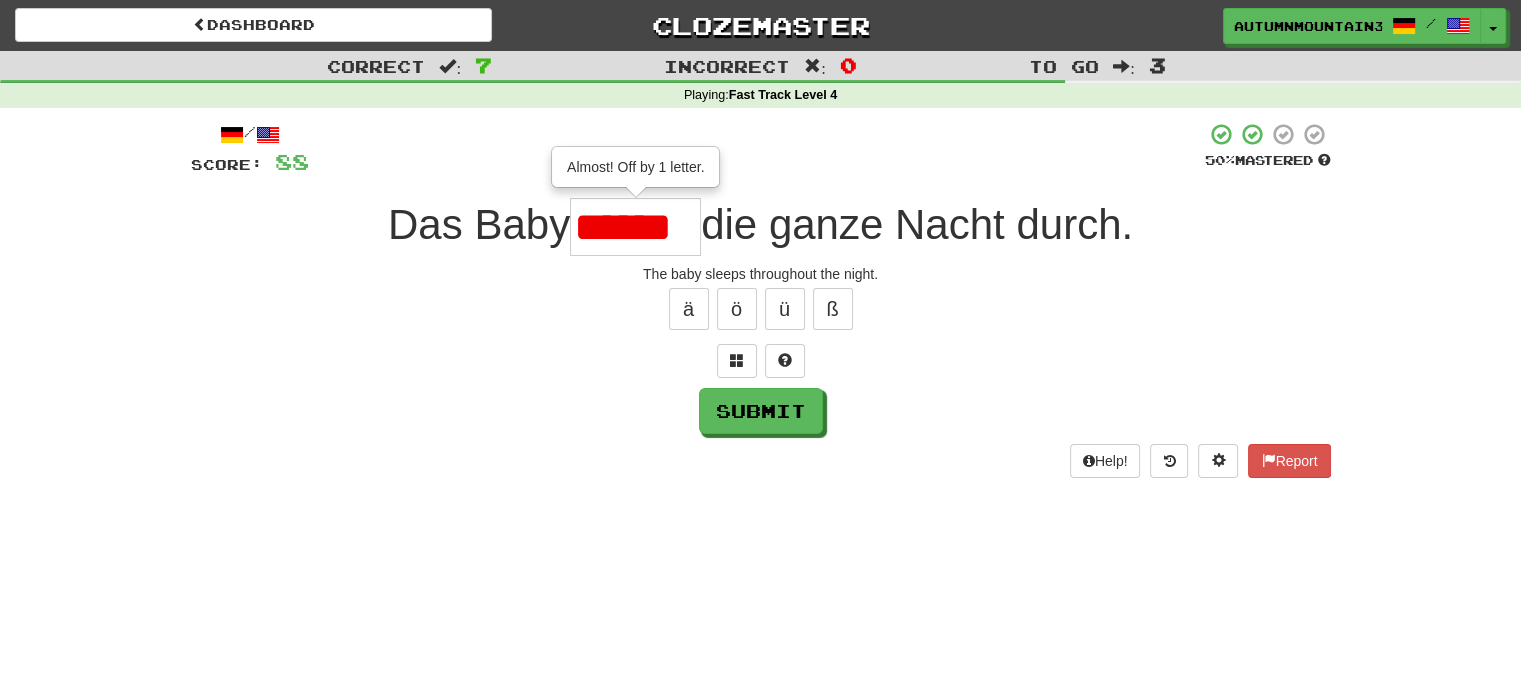 scroll, scrollTop: 0, scrollLeft: 0, axis: both 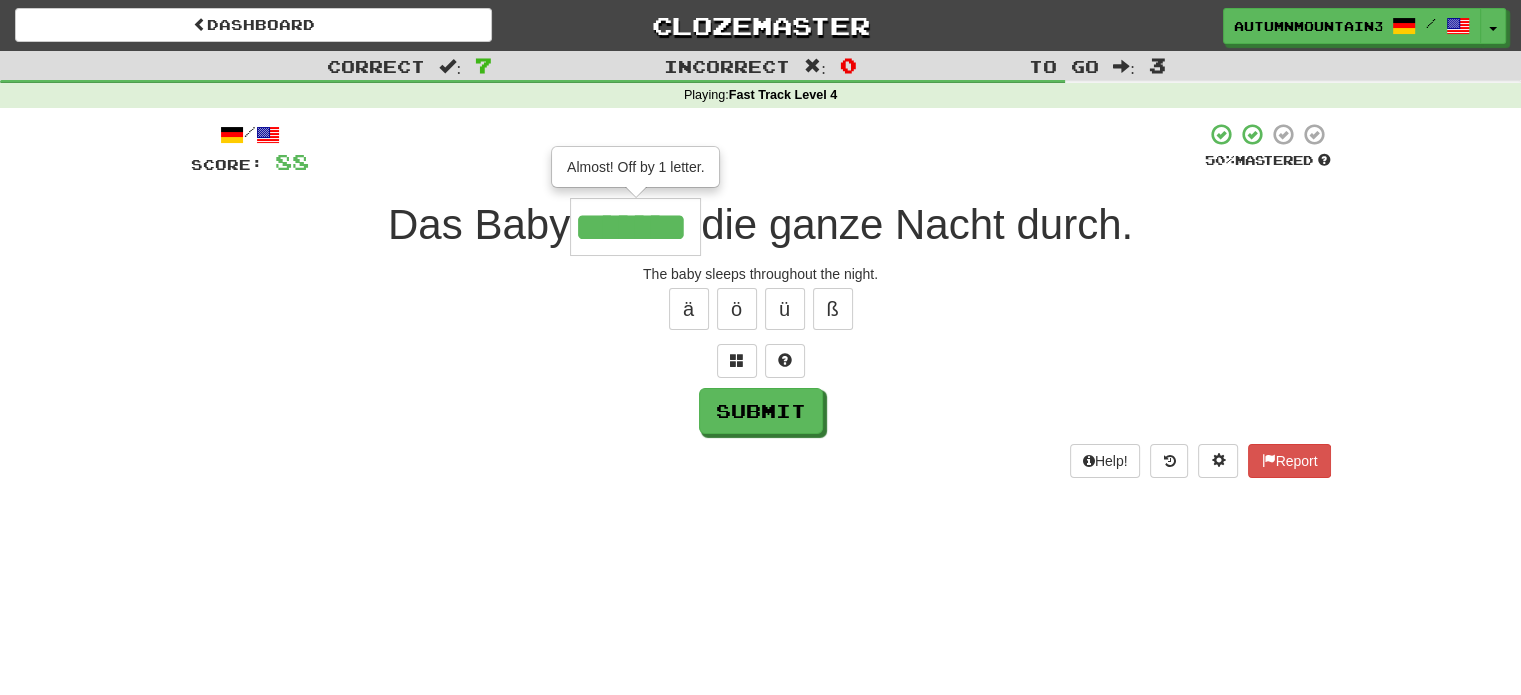 type on "*******" 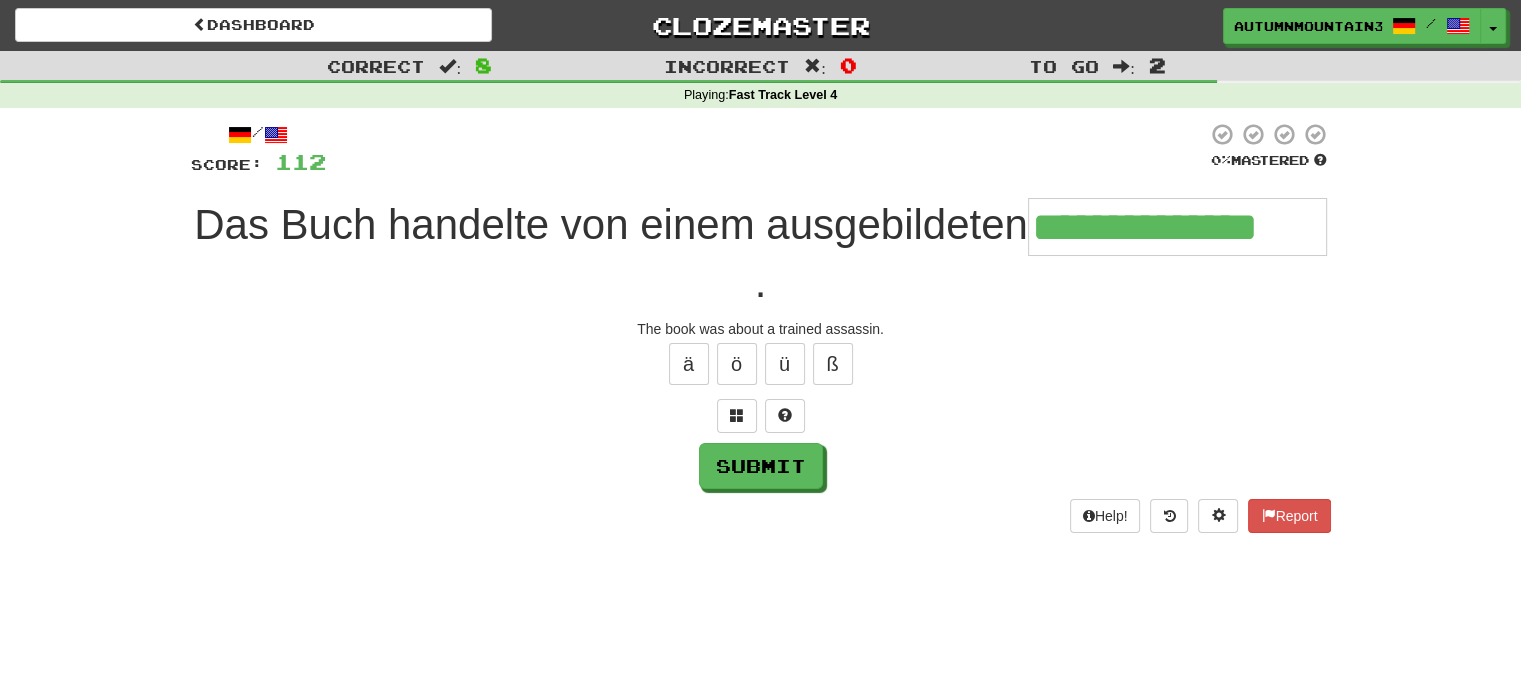 type on "**********" 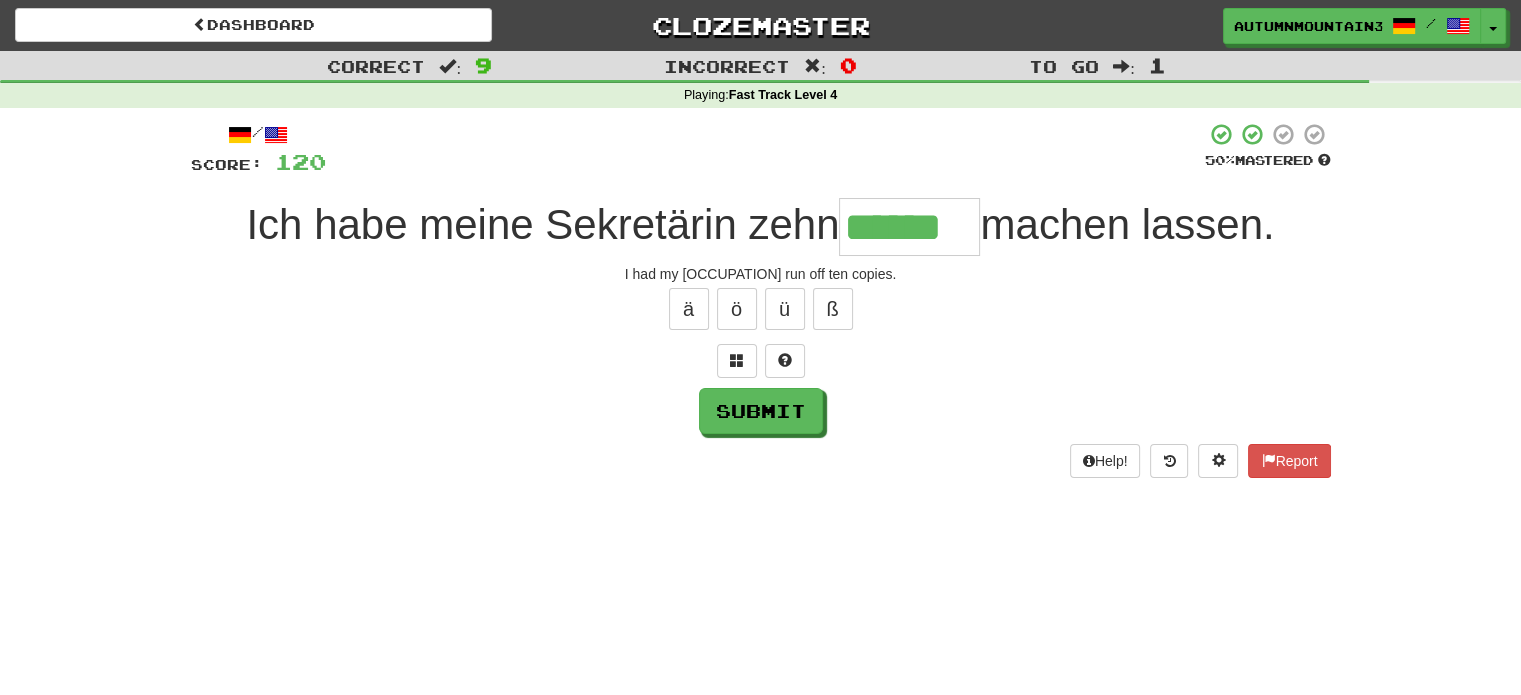 type on "******" 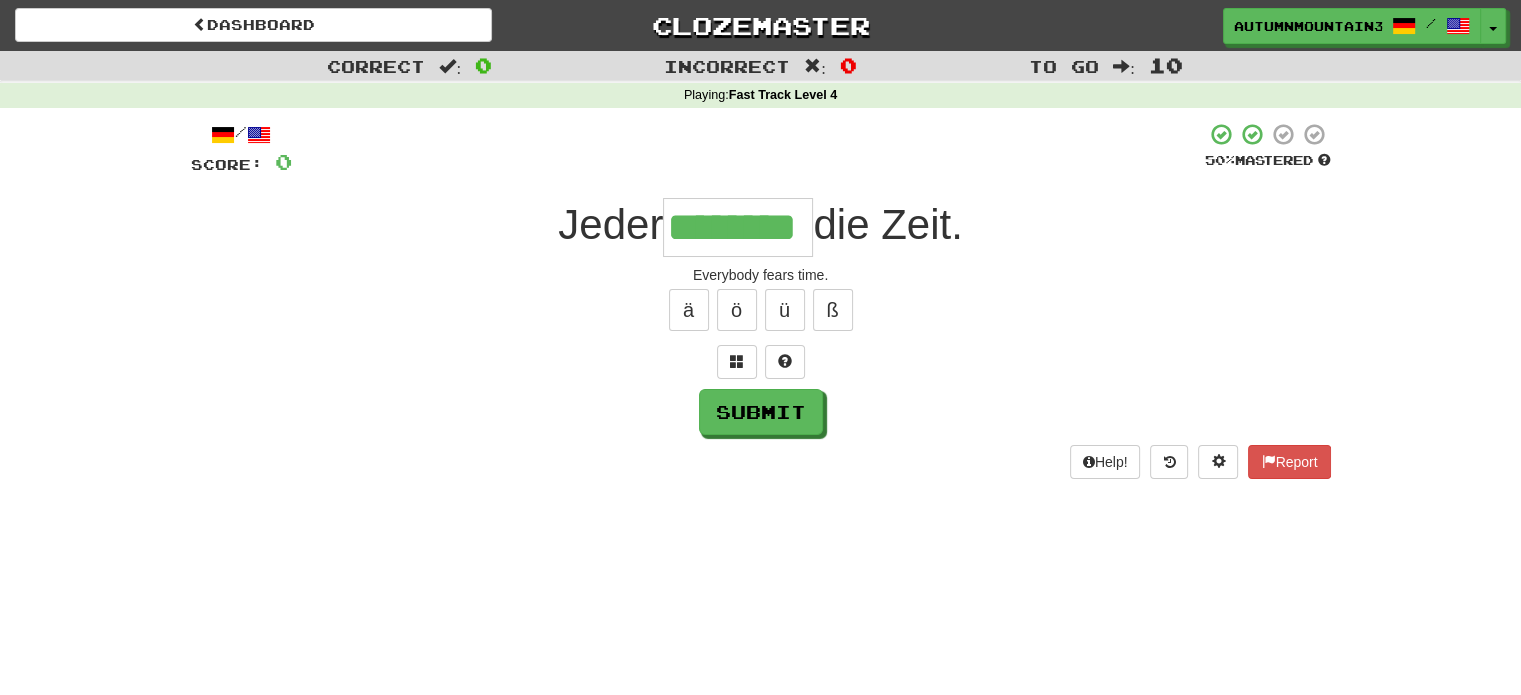 type on "********" 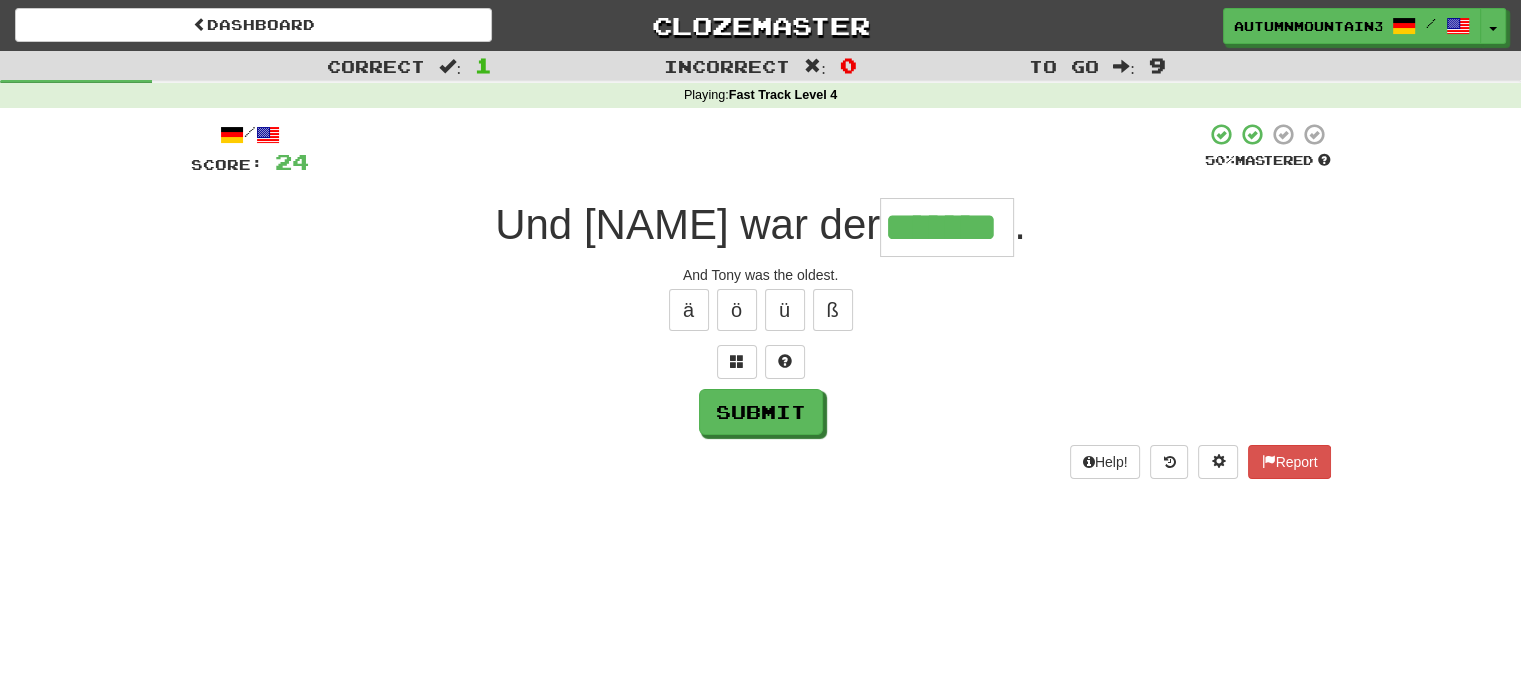 type on "*******" 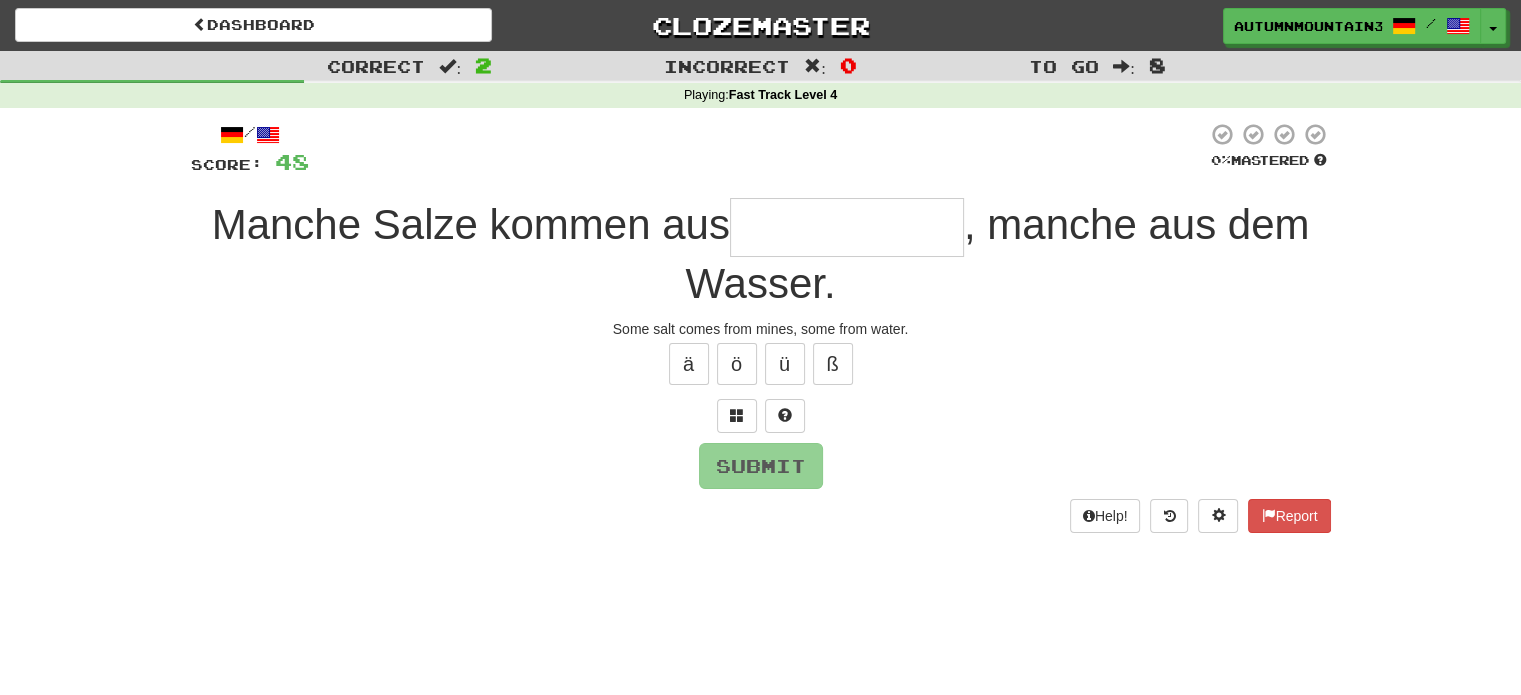 type on "*" 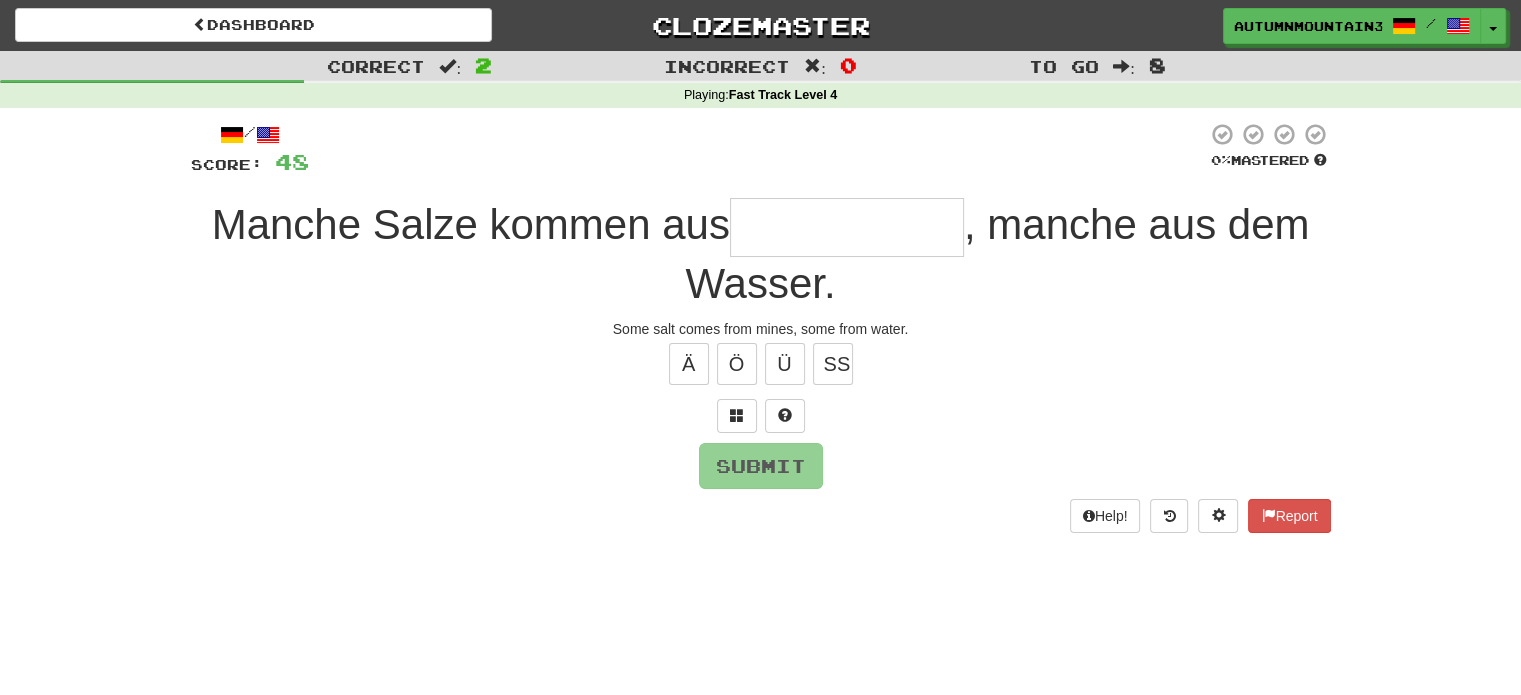 type on "*" 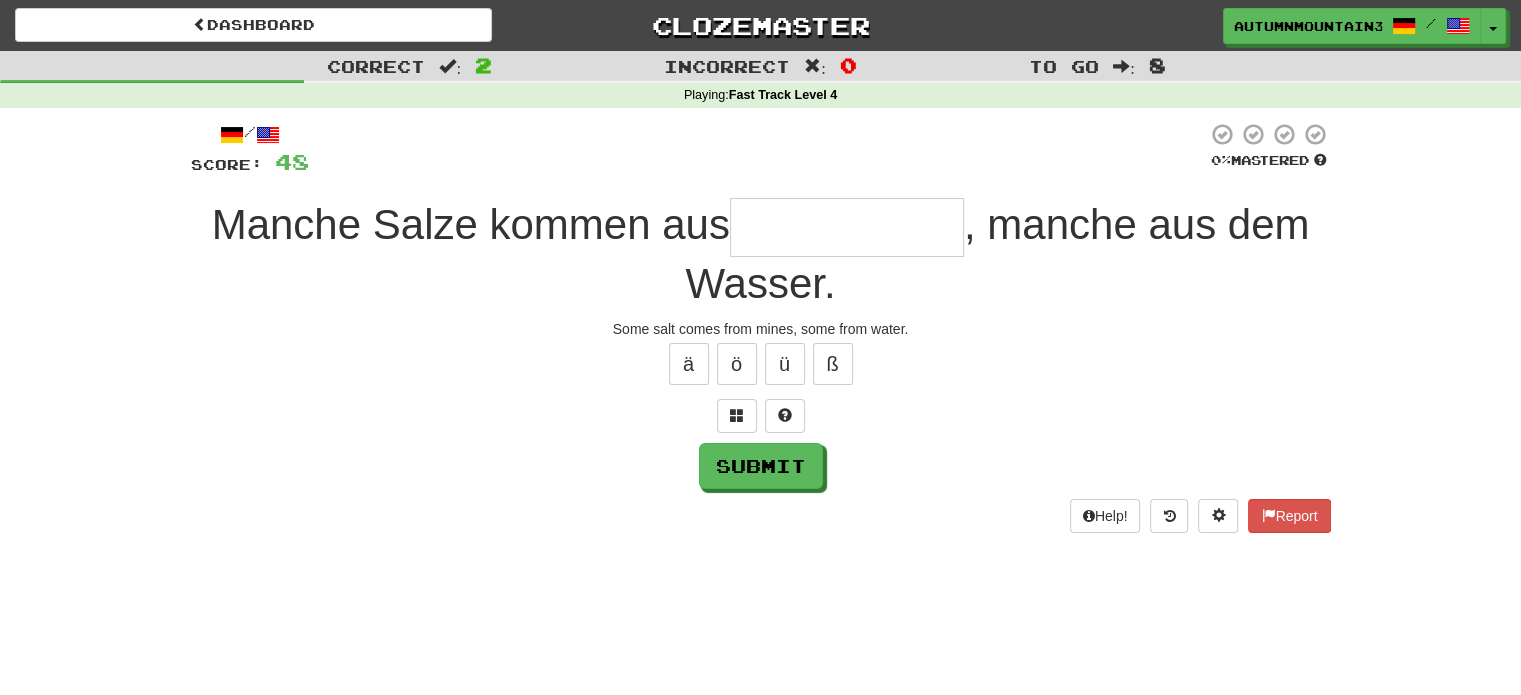 type on "*" 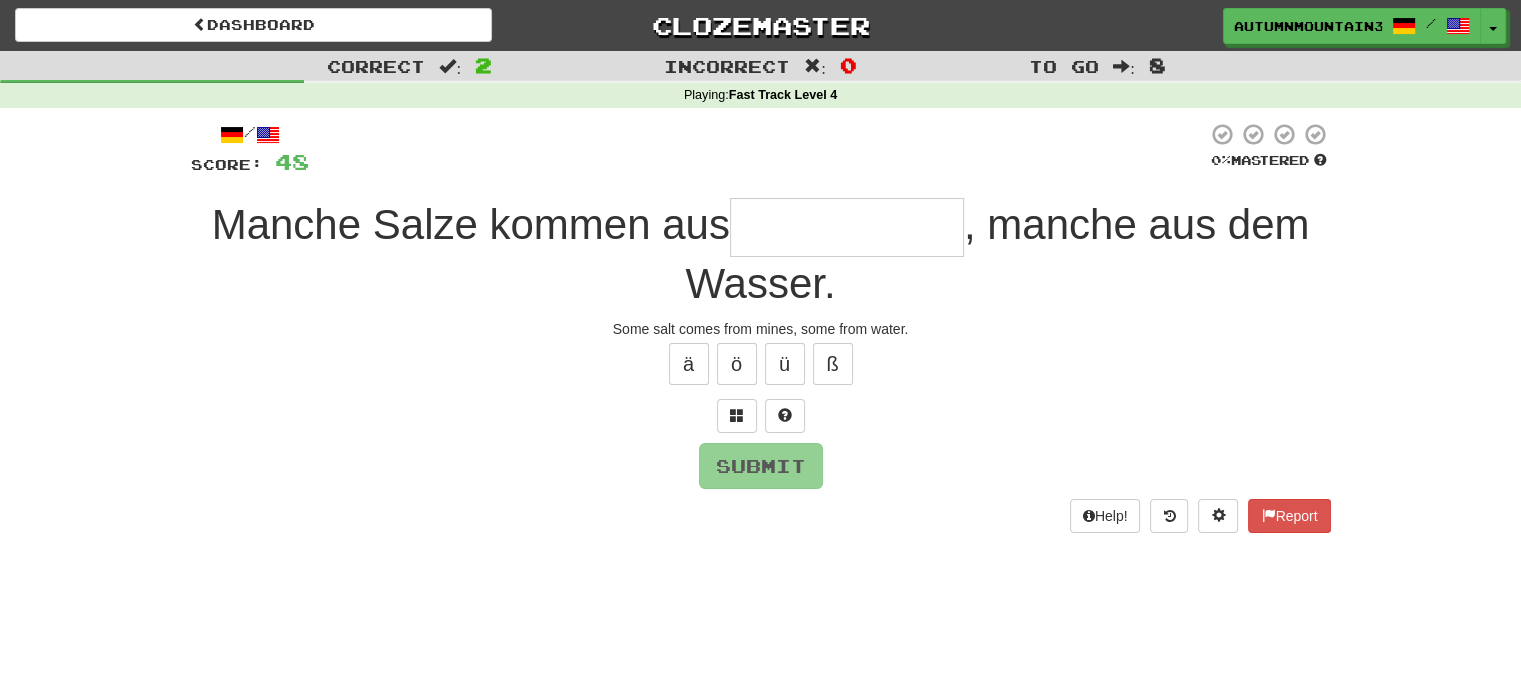 type on "*" 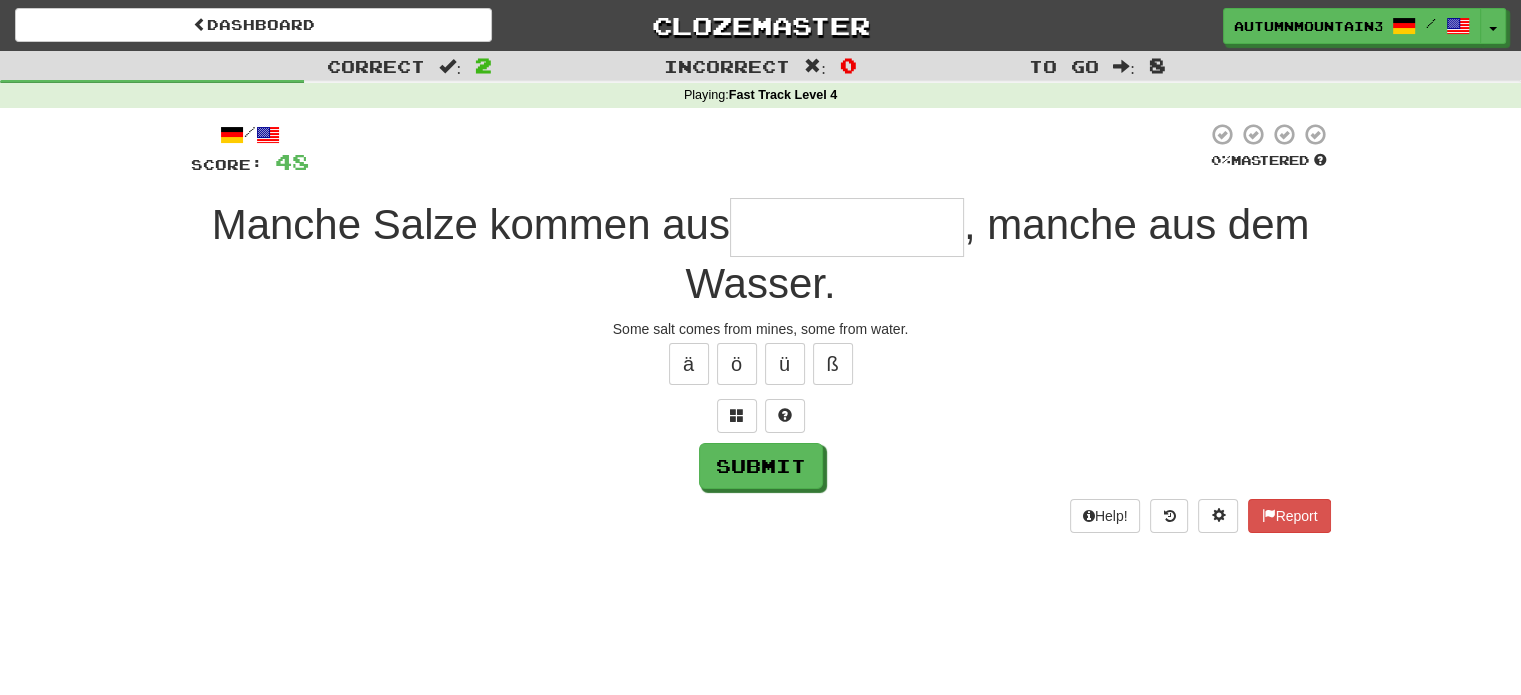 type on "*" 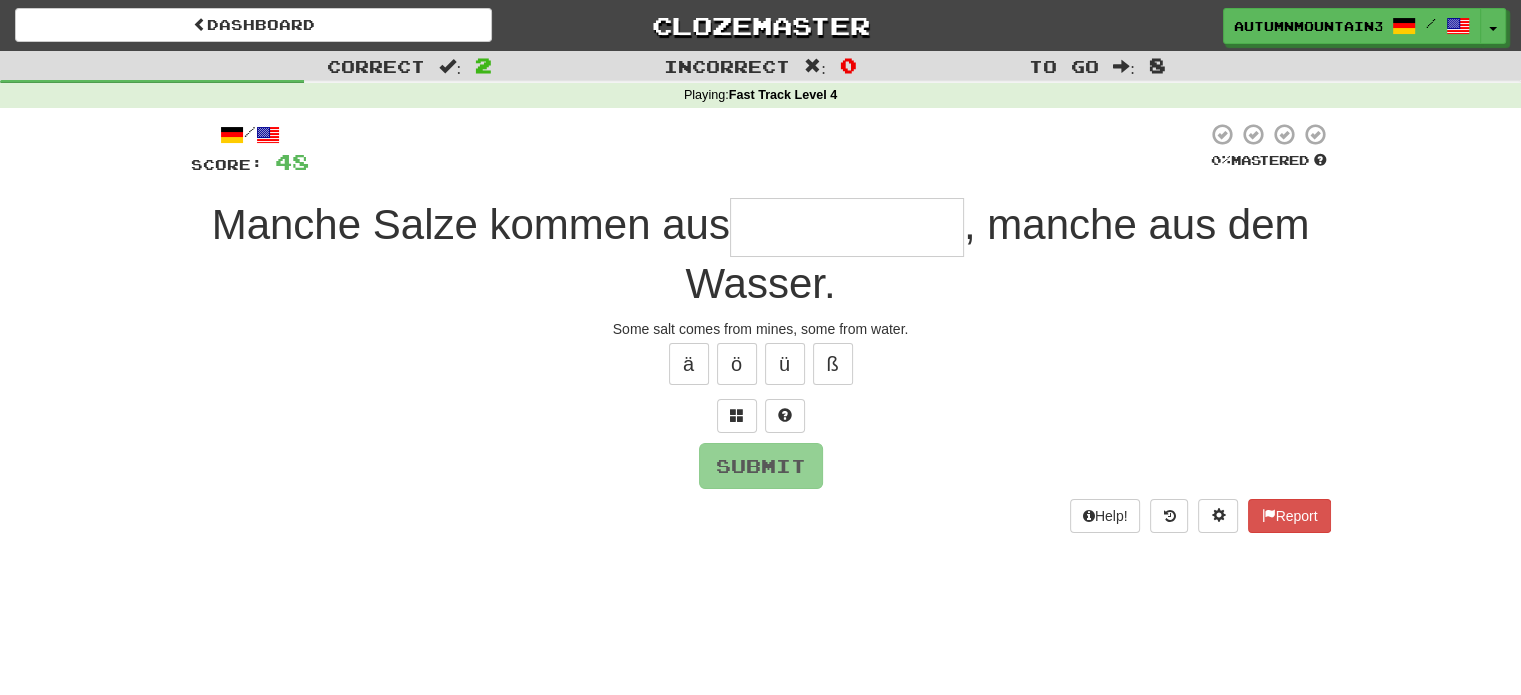 type on "*" 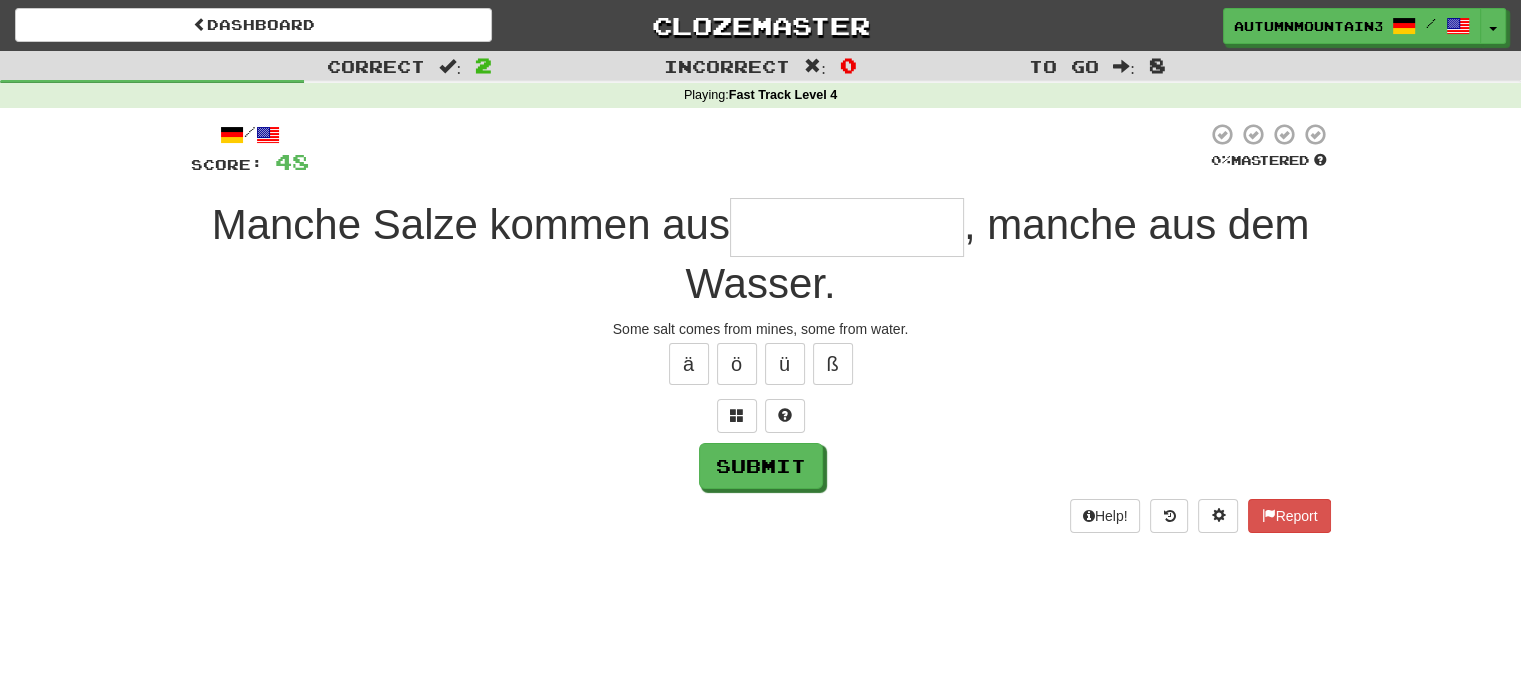 type on "*" 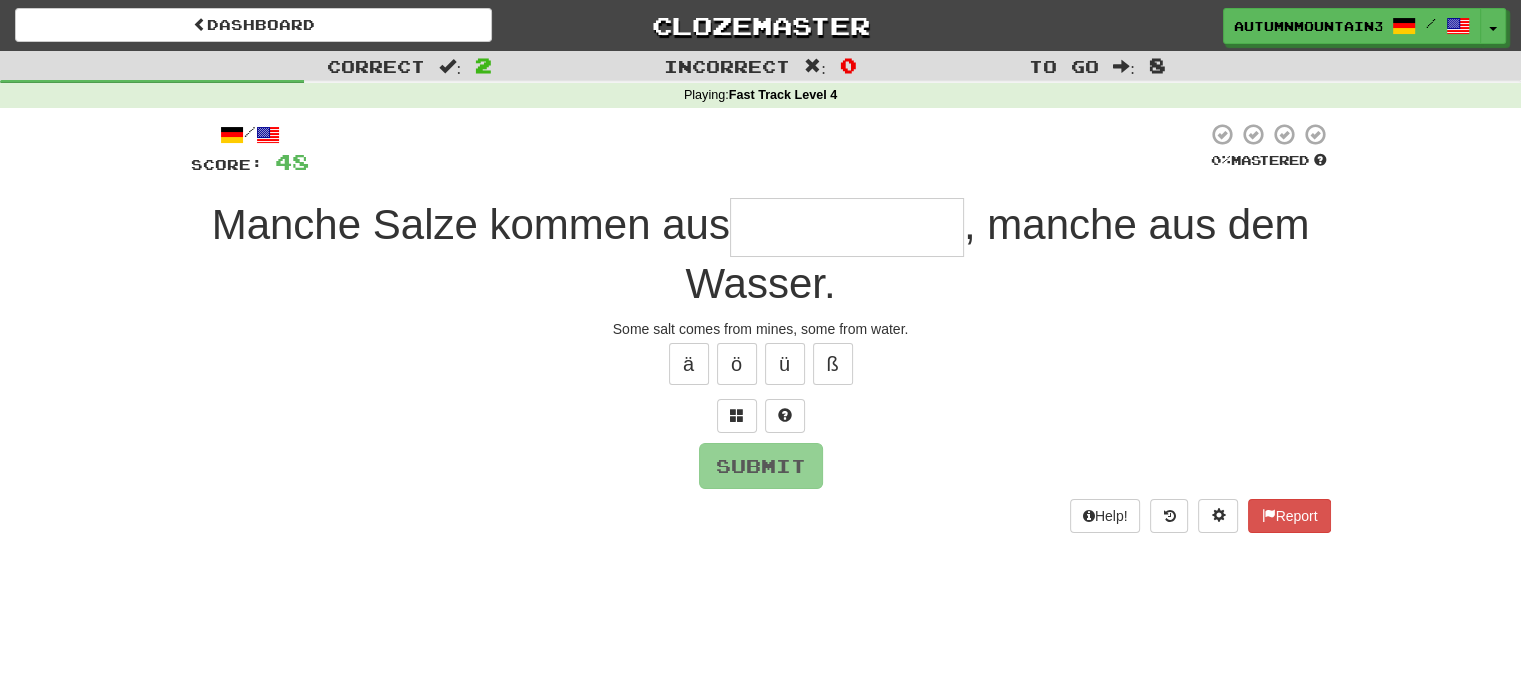 type on "*" 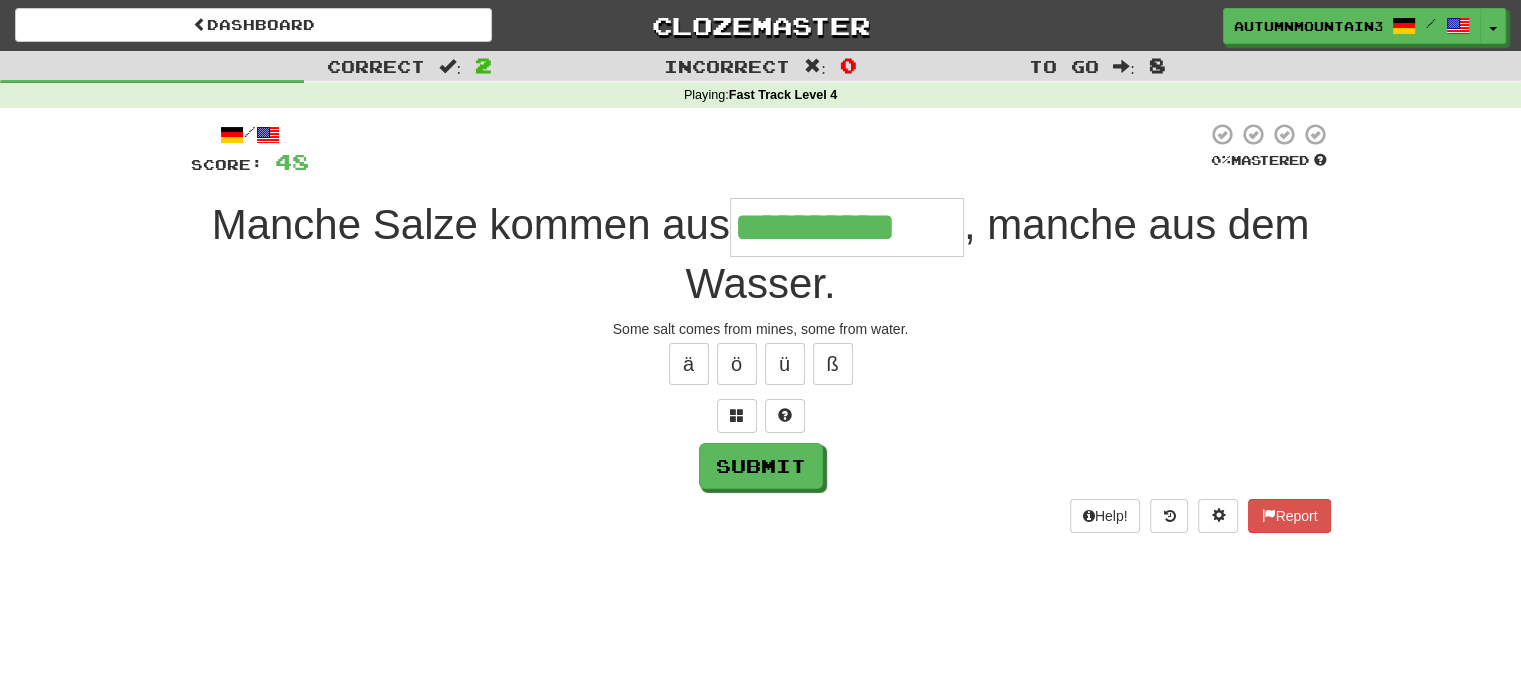 type on "**********" 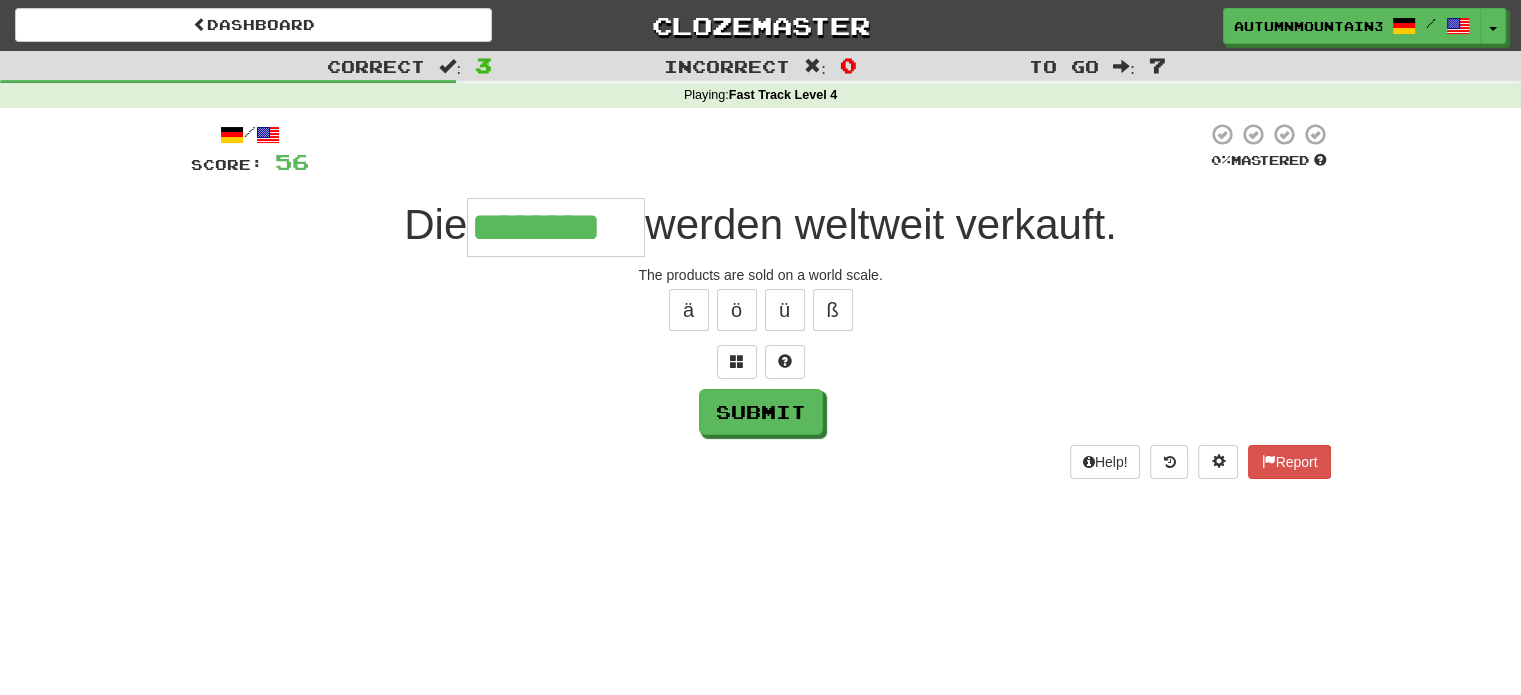 type on "********" 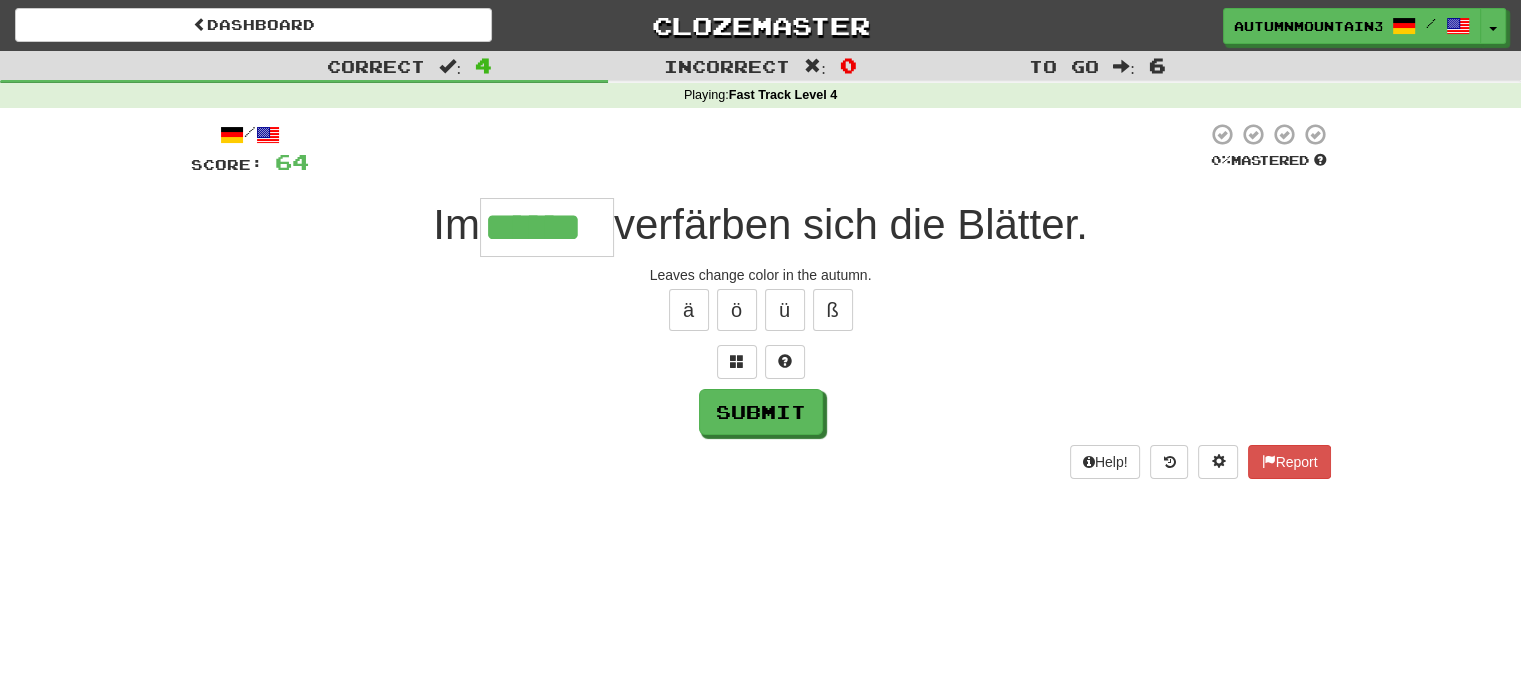 type on "******" 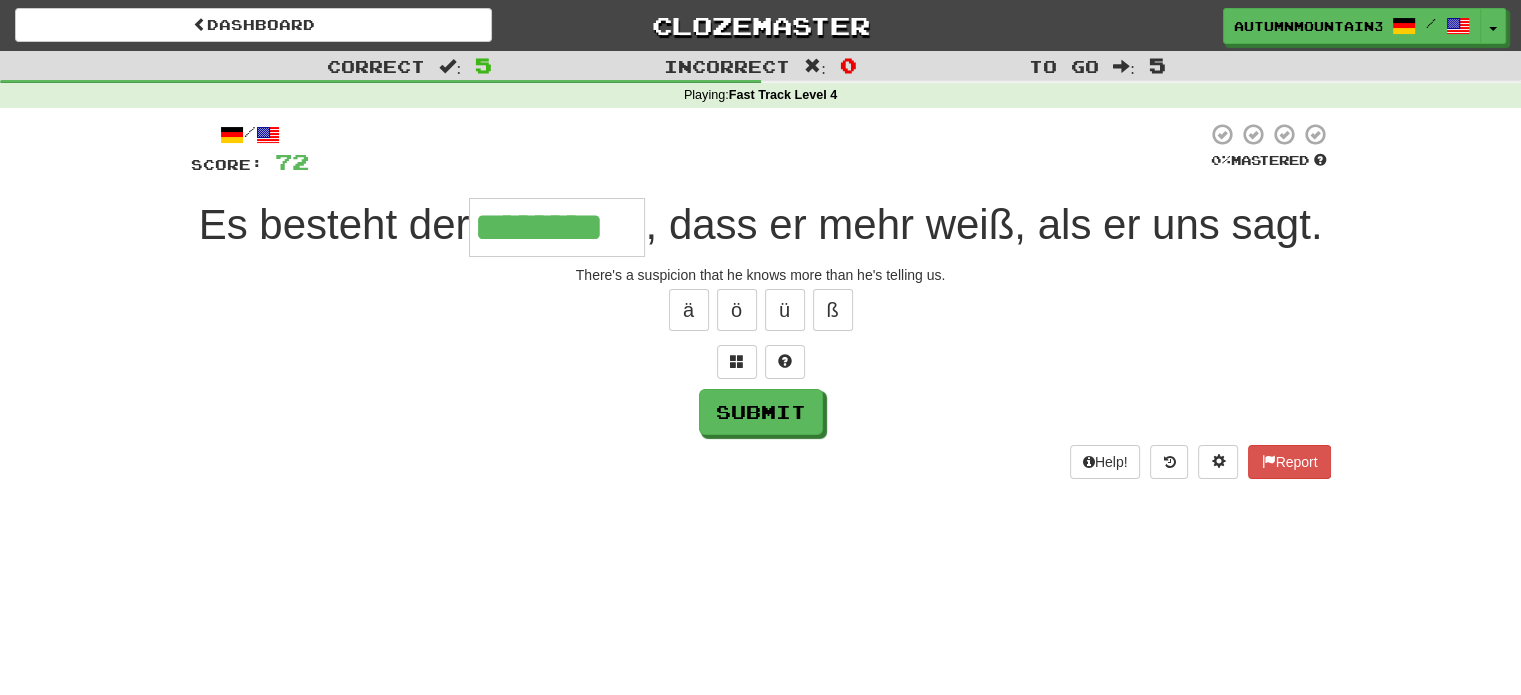 type on "********" 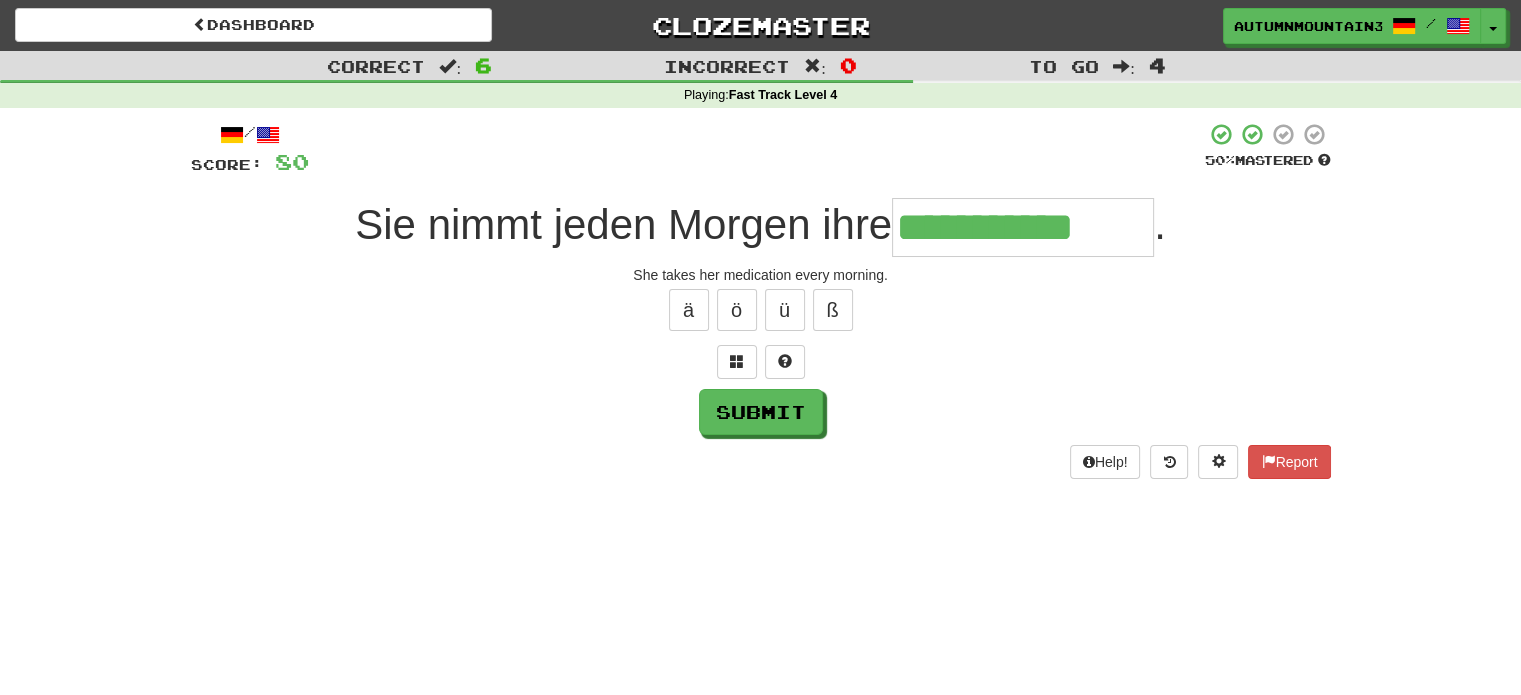 type on "**********" 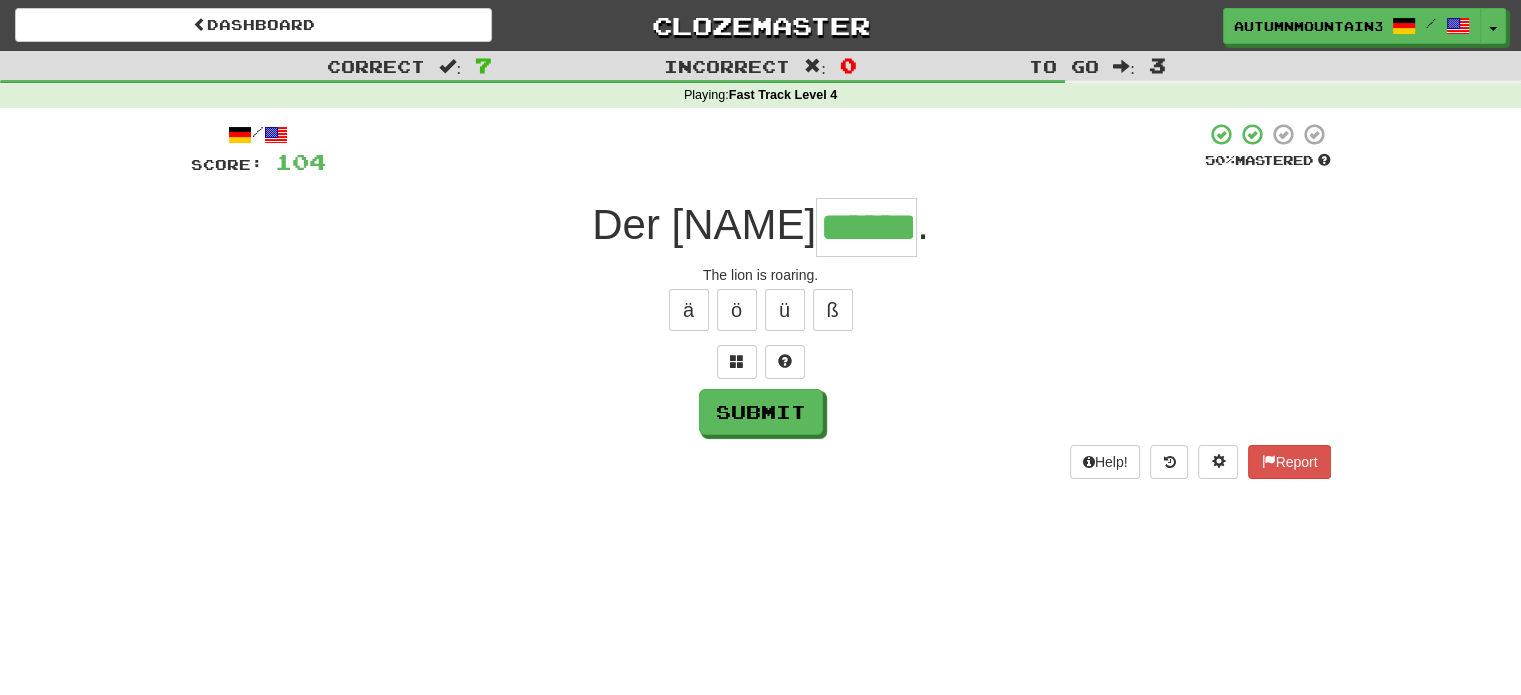 type on "******" 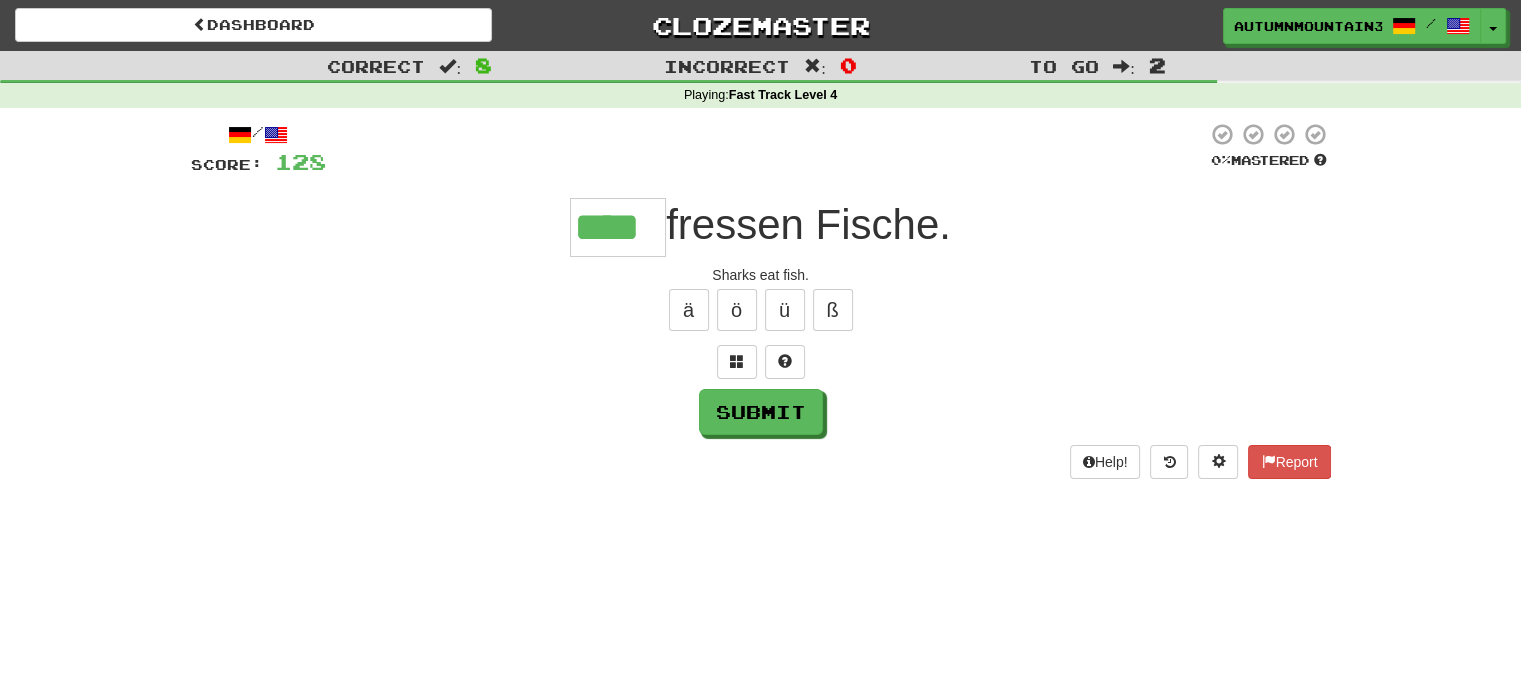 type on "****" 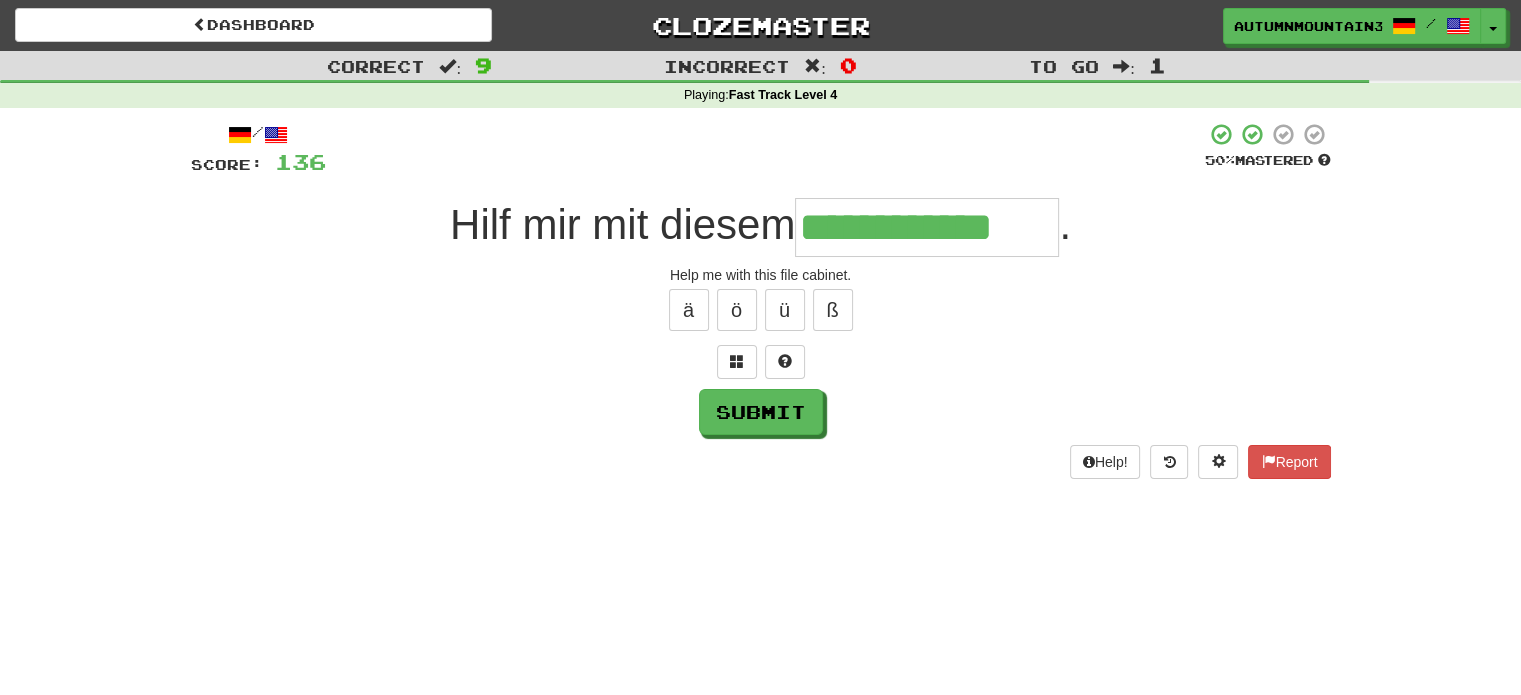 type on "**********" 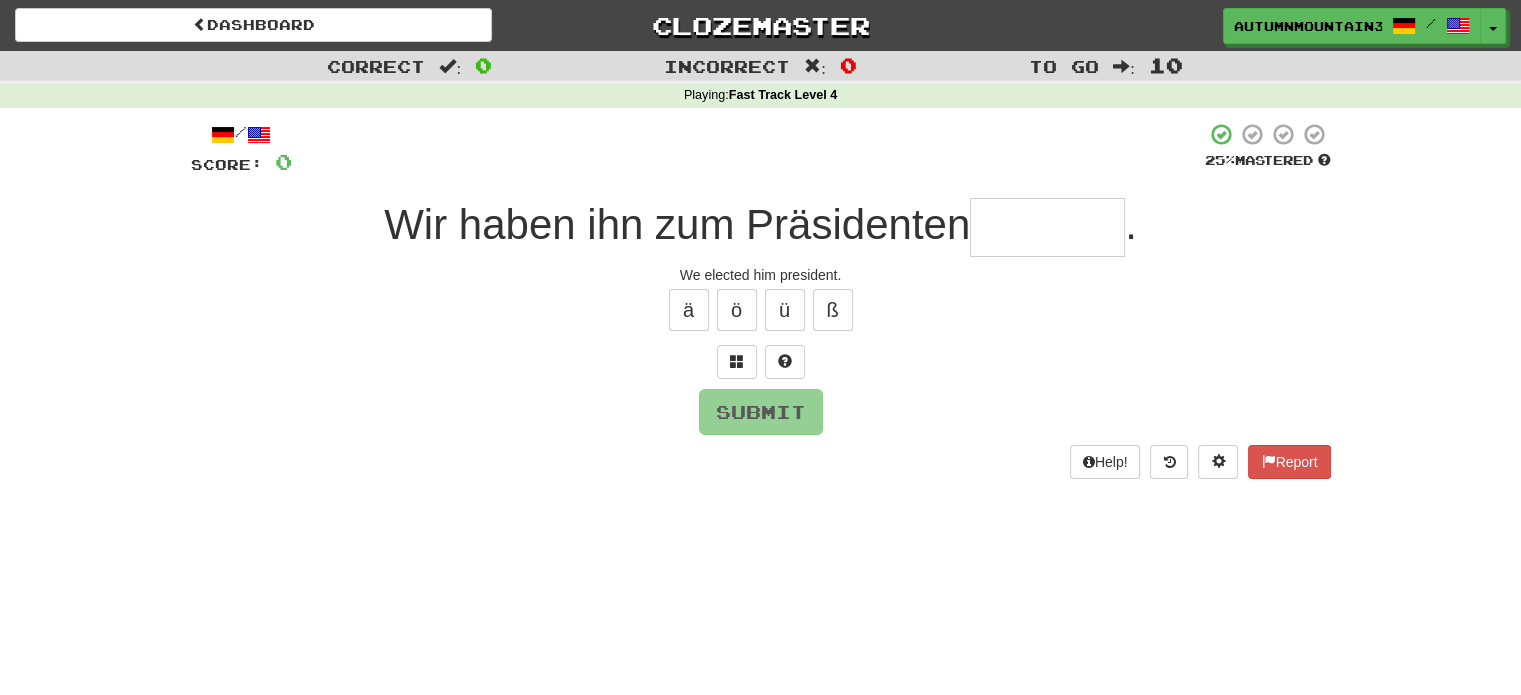 type on "*" 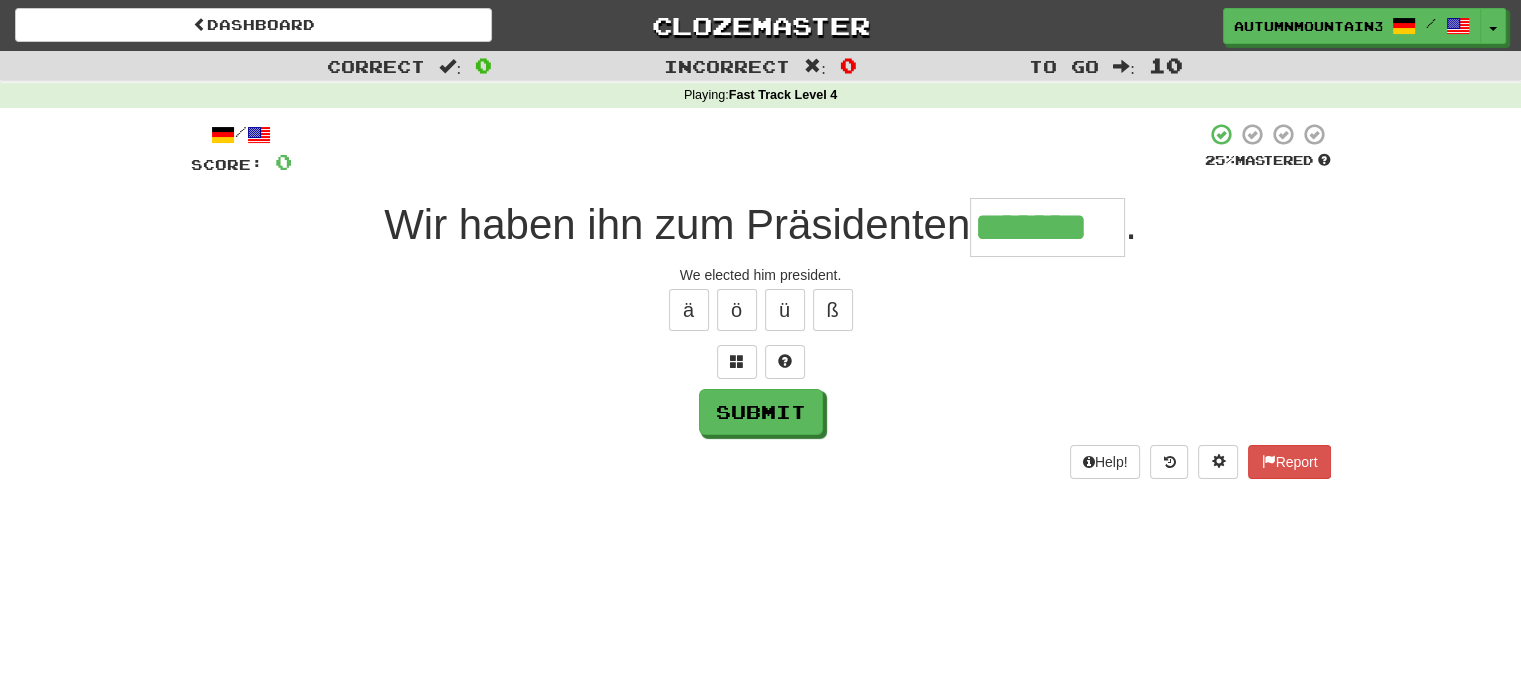 type on "*******" 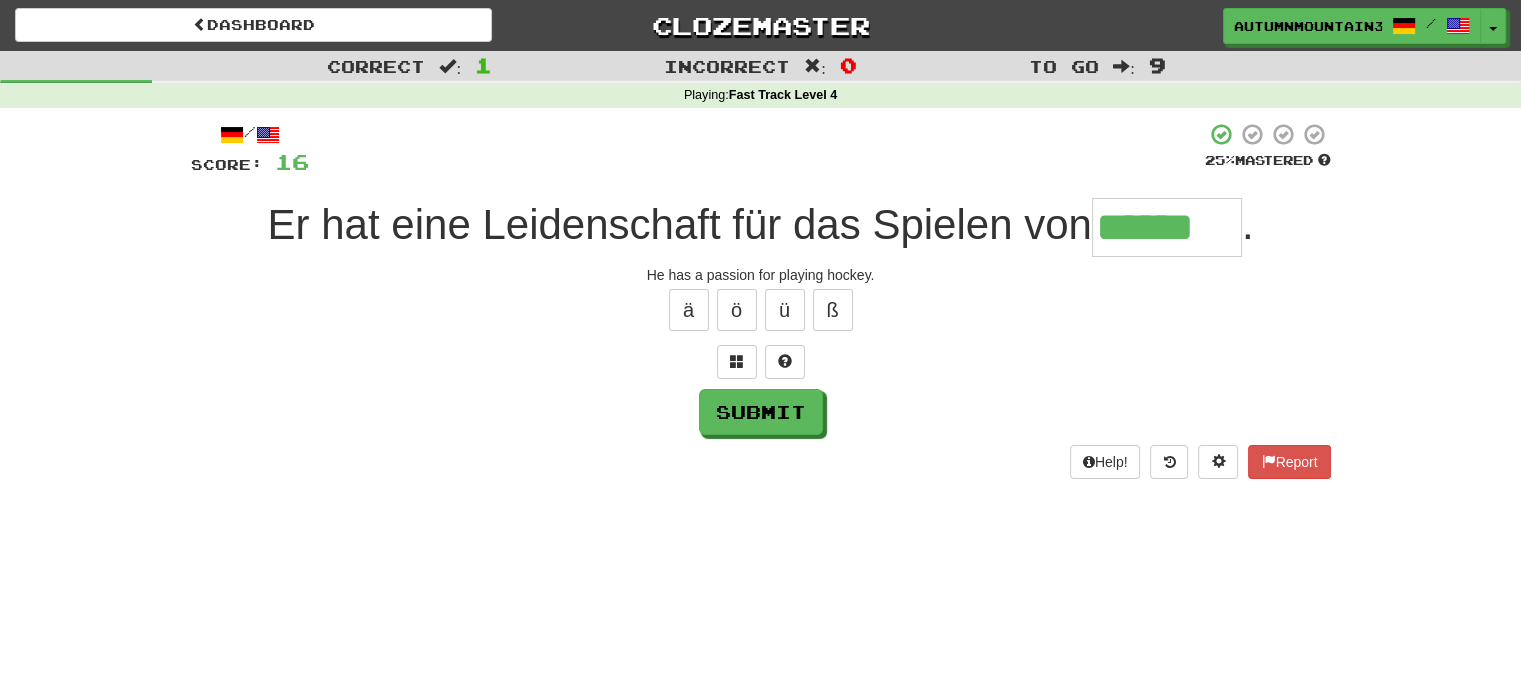 type on "******" 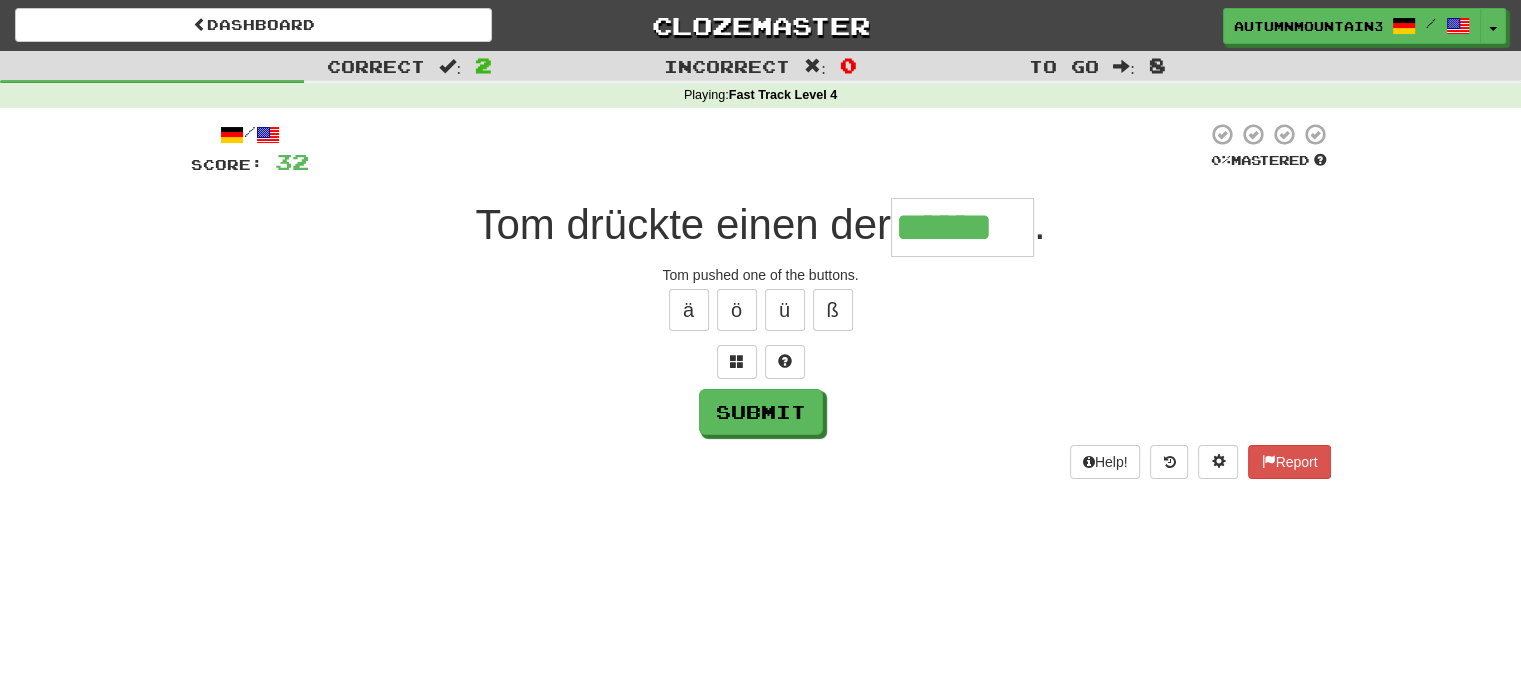 type on "******" 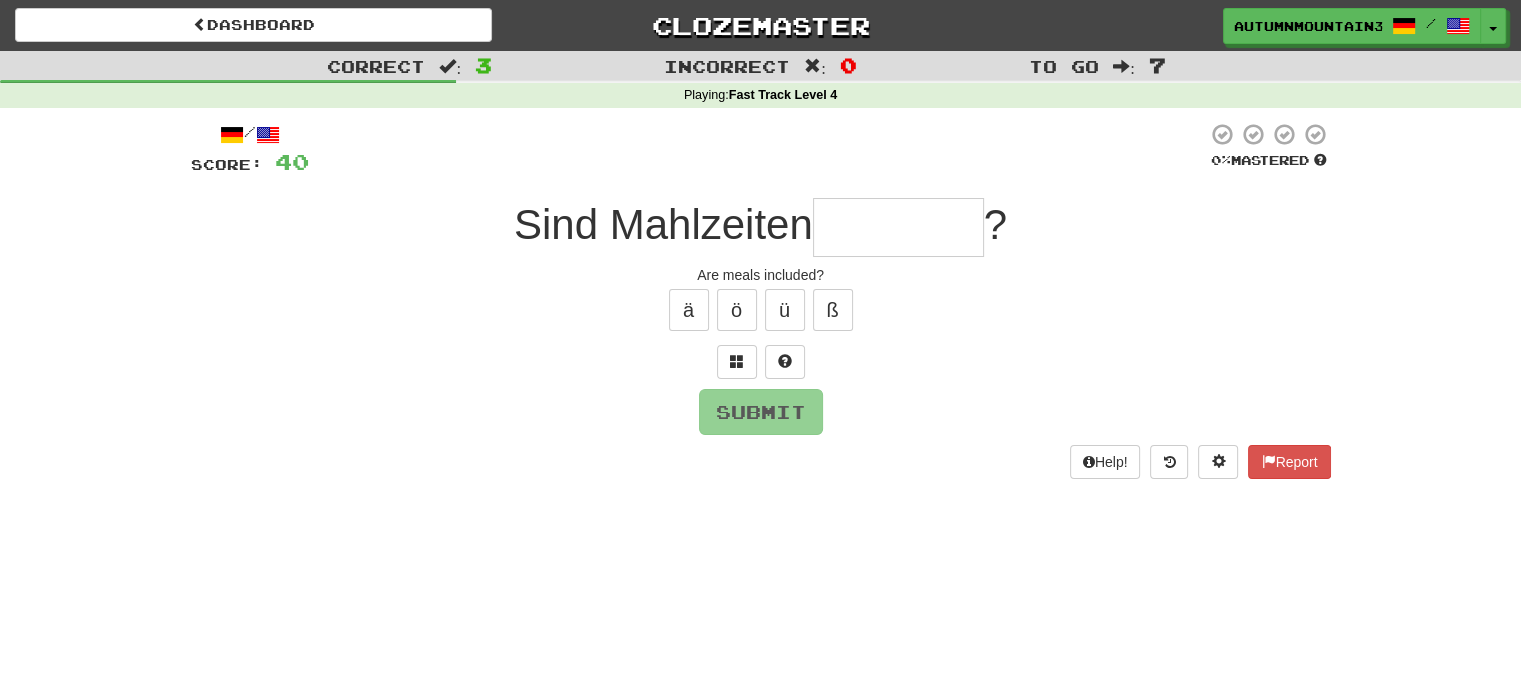 type on "*" 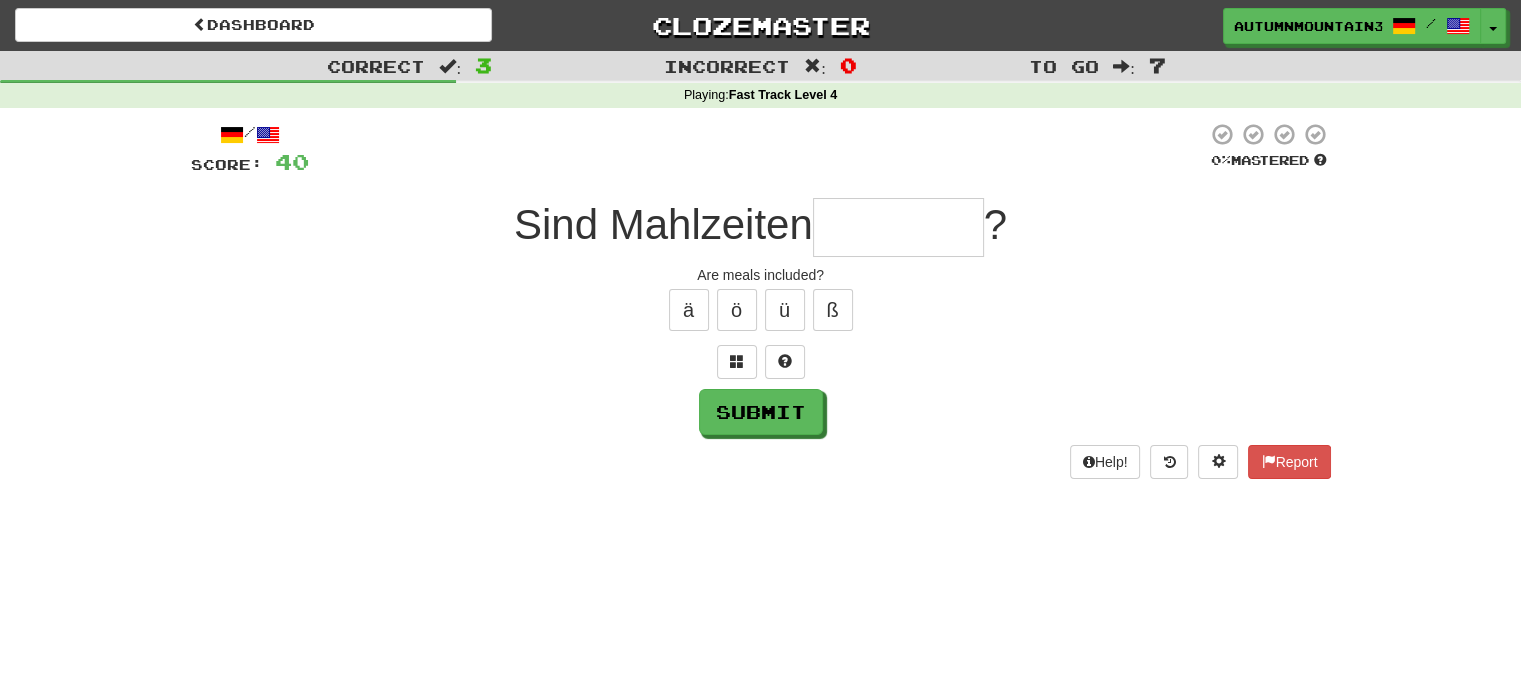type on "*" 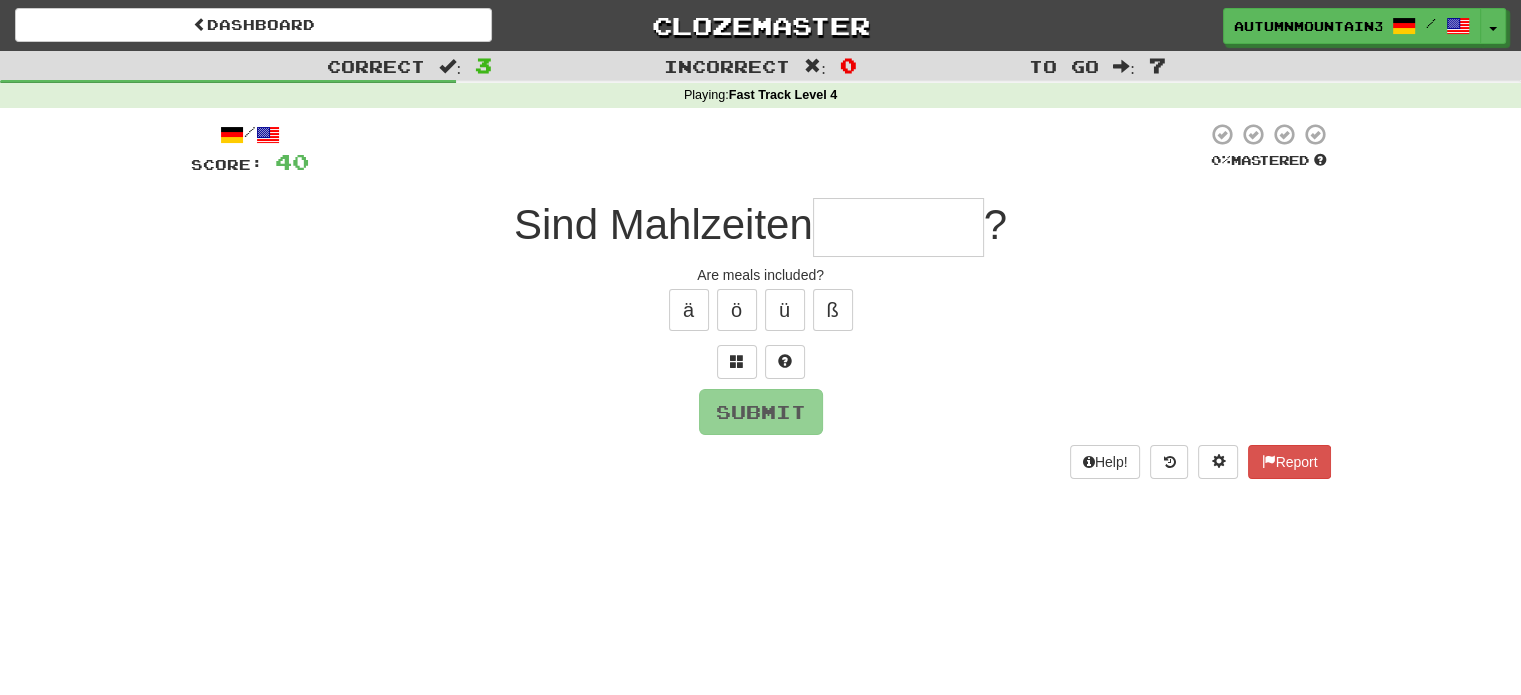 type on "*" 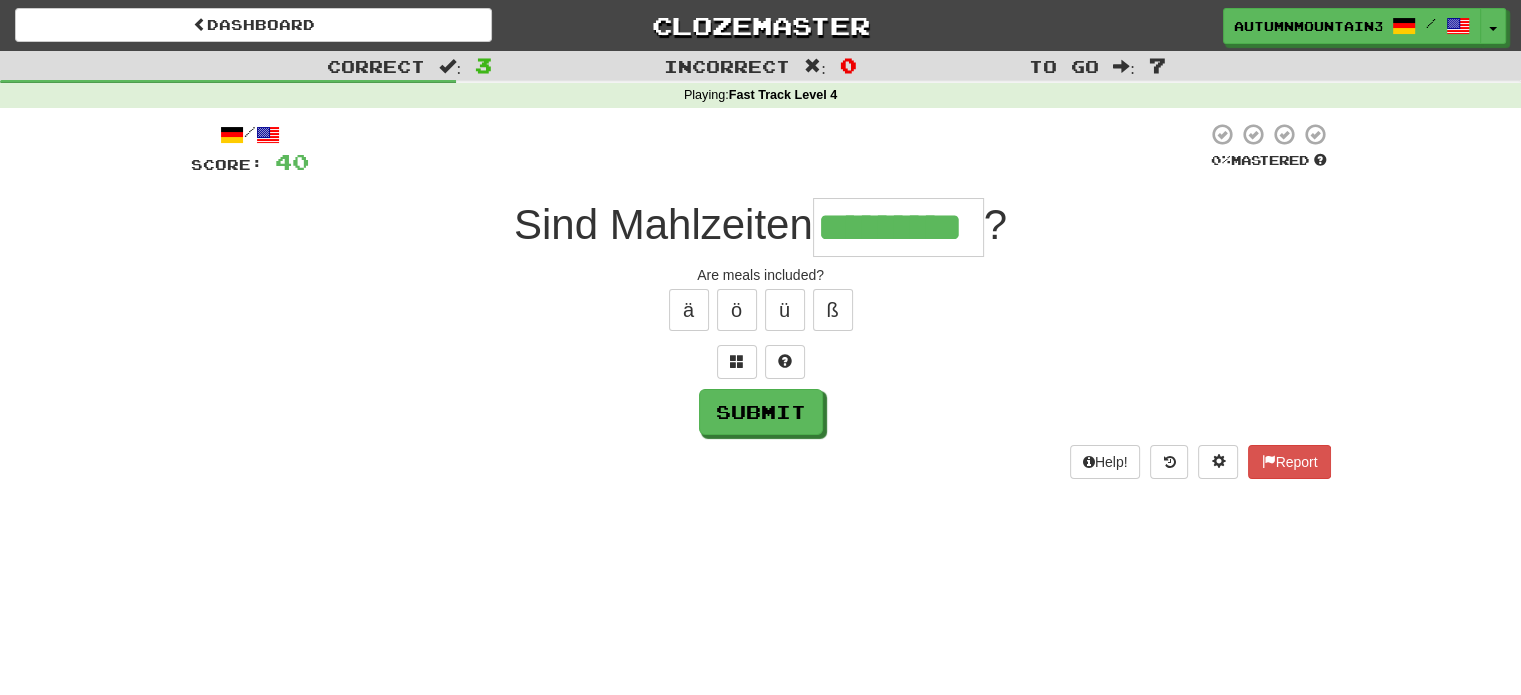 type on "*********" 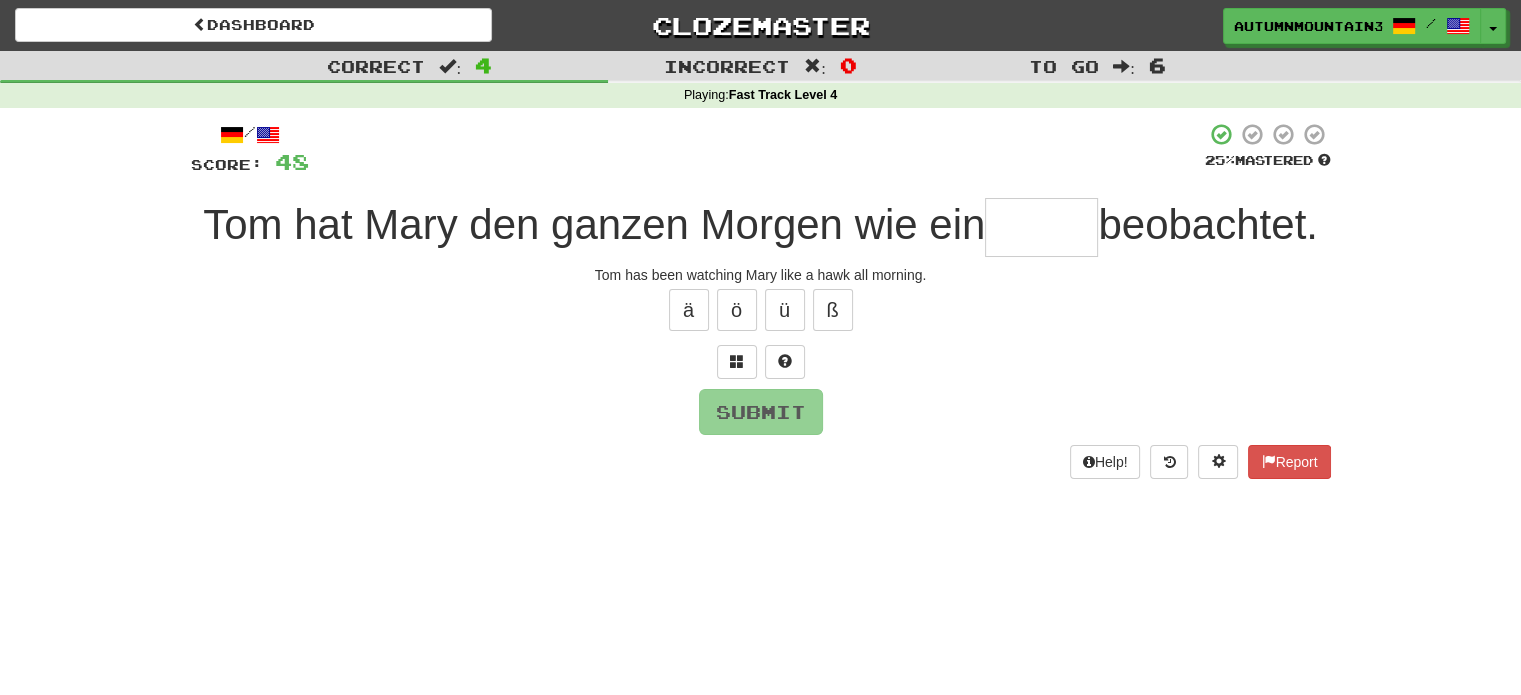 type on "*" 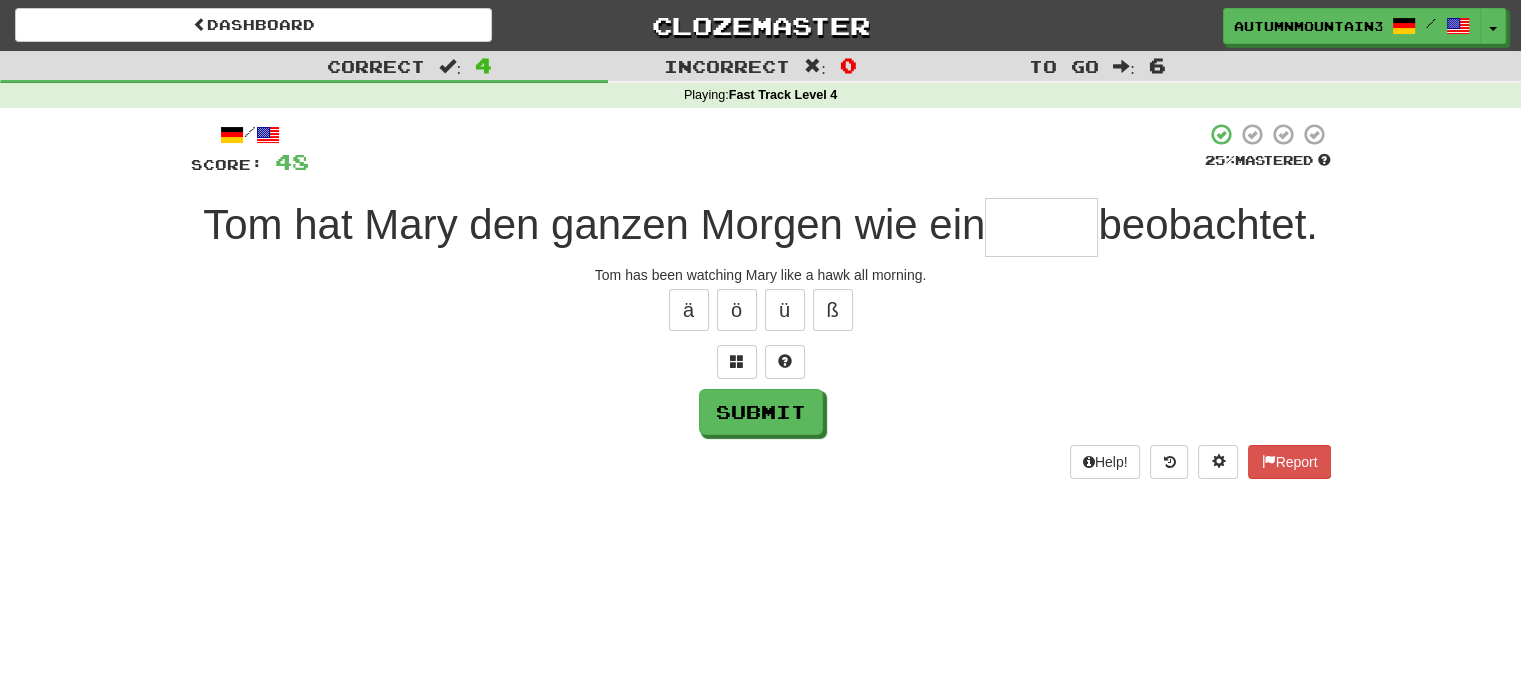 type on "*" 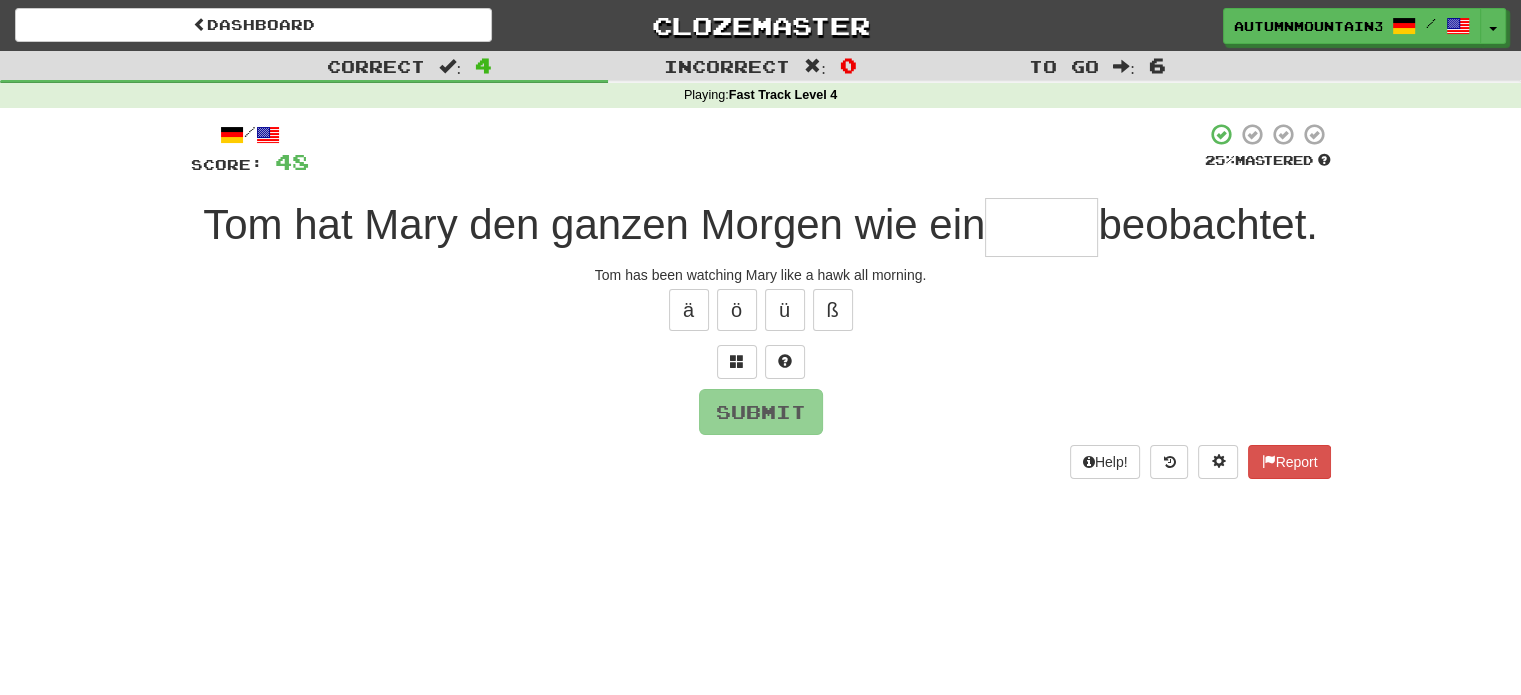 type on "*" 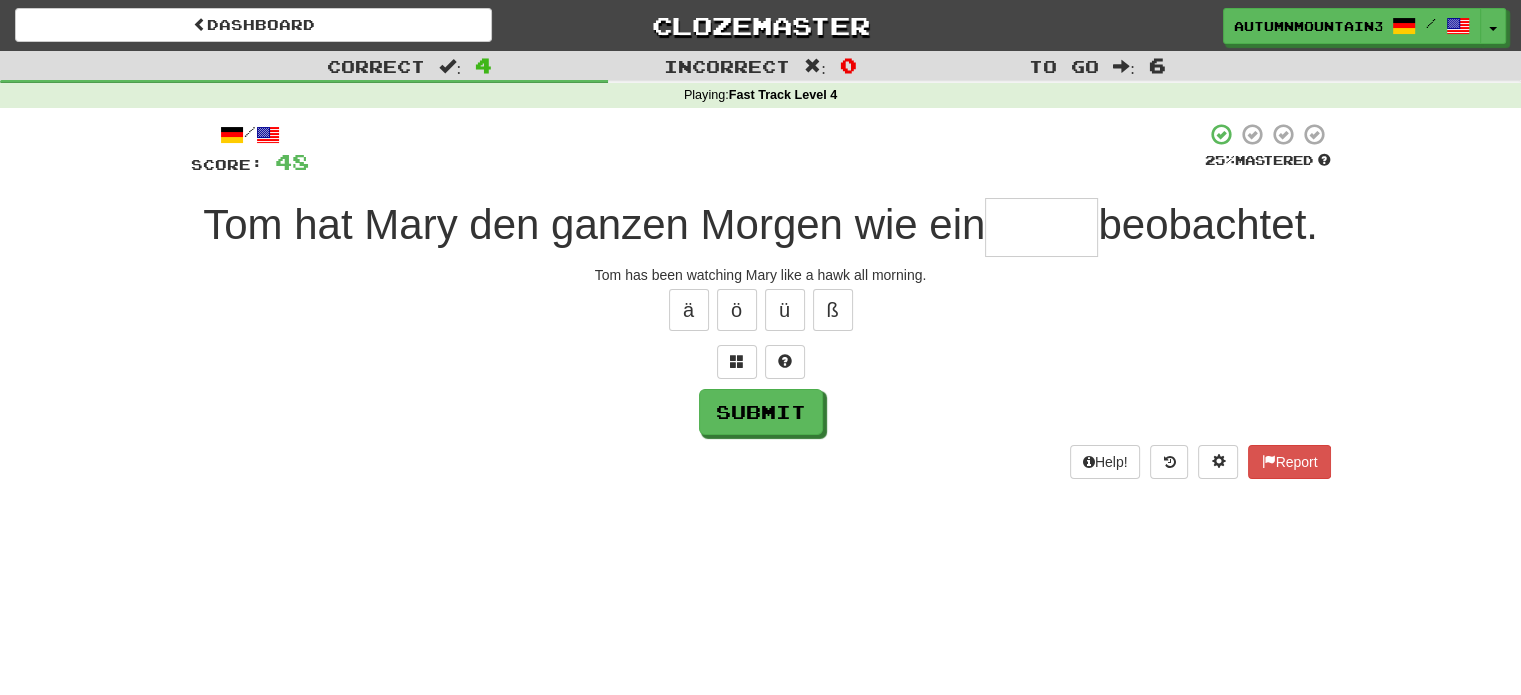 type on "*" 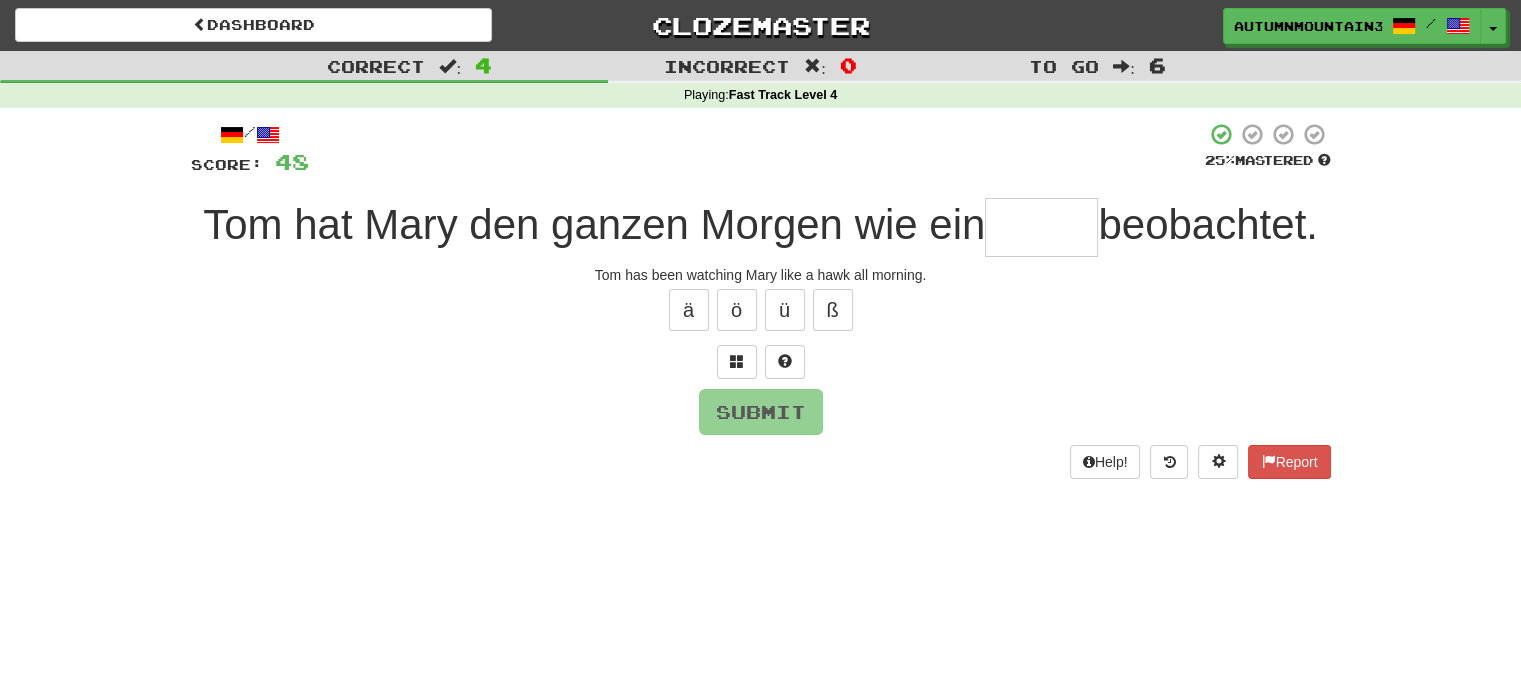 type on "*" 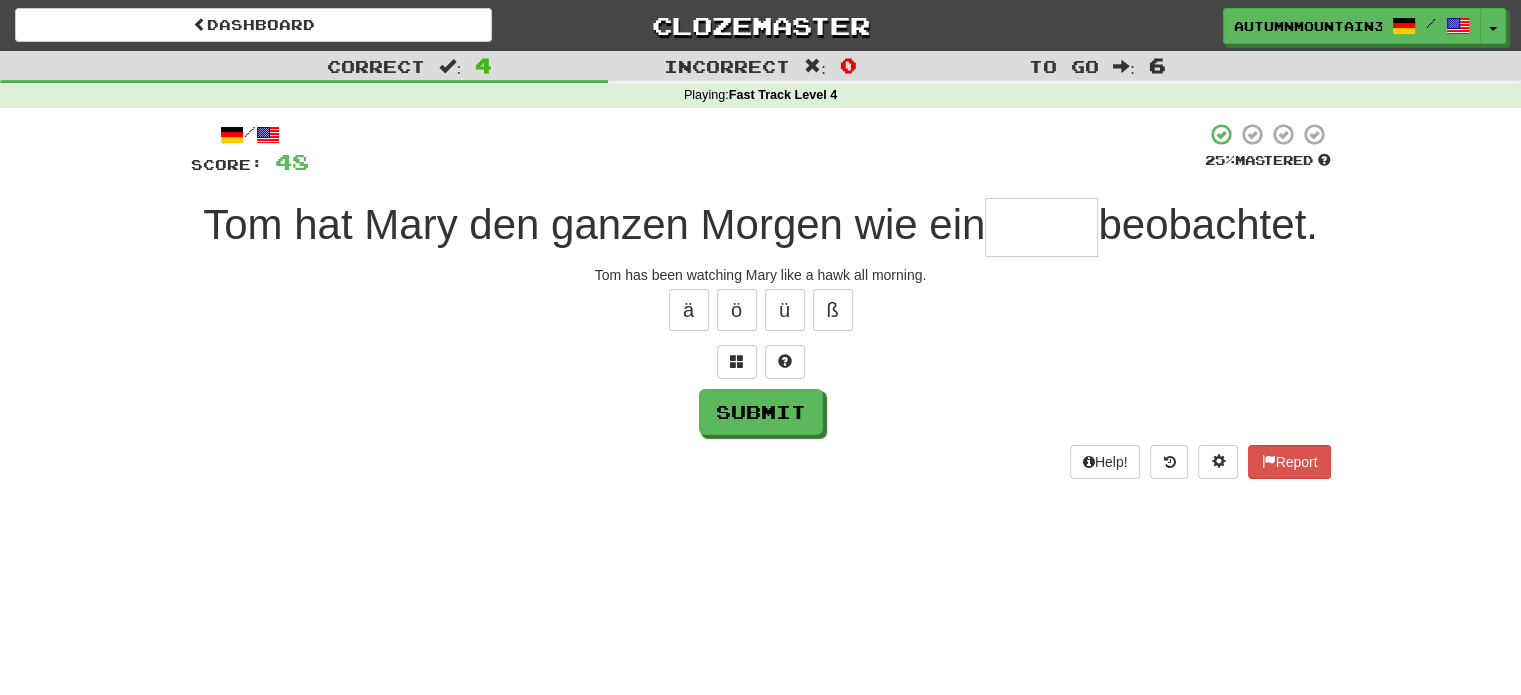 type on "*" 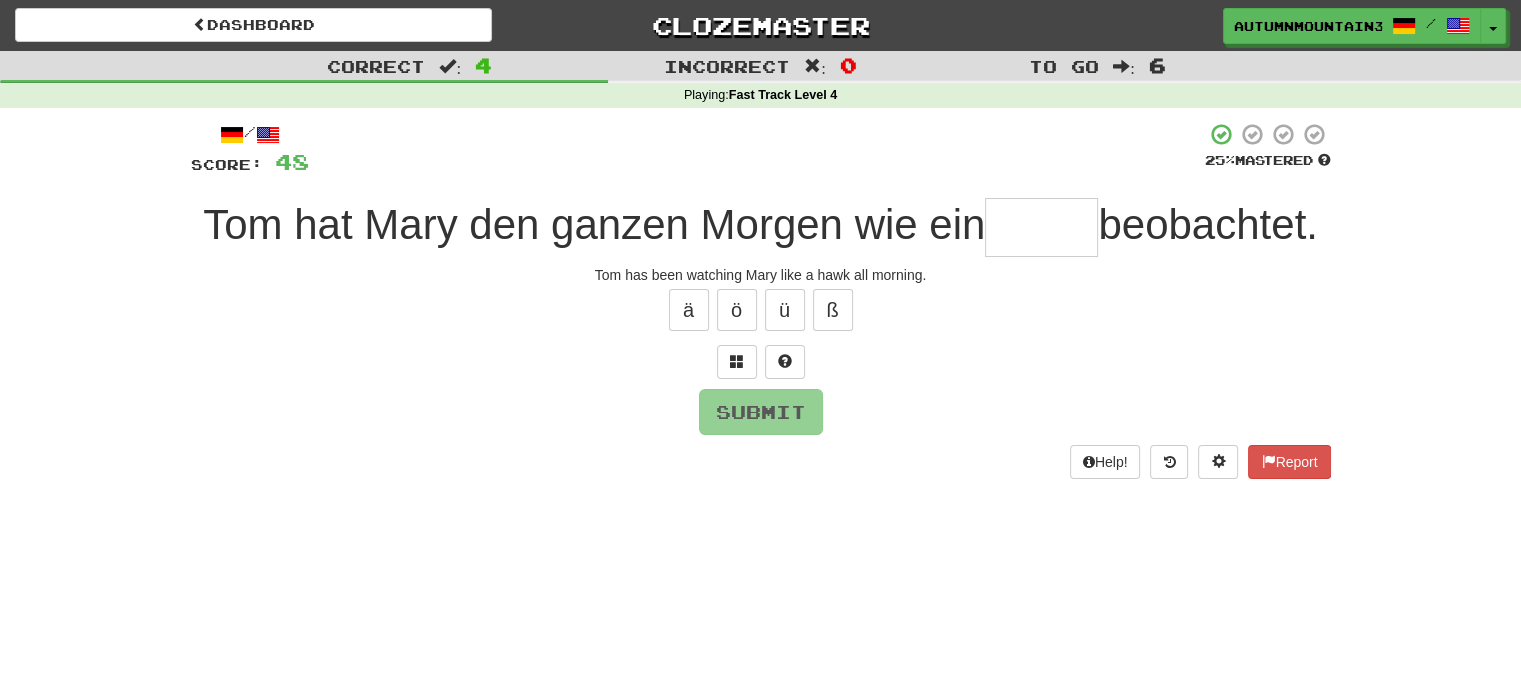 type on "*" 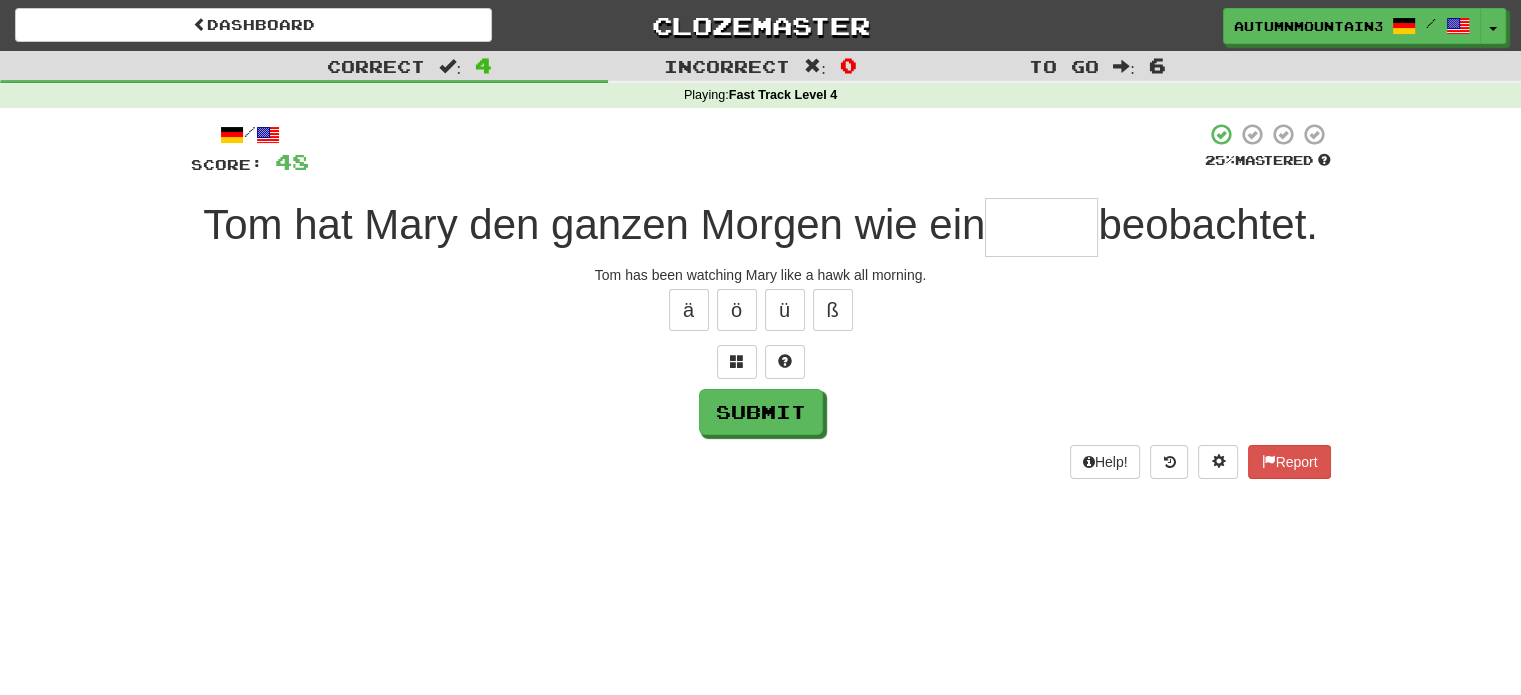 type on "*" 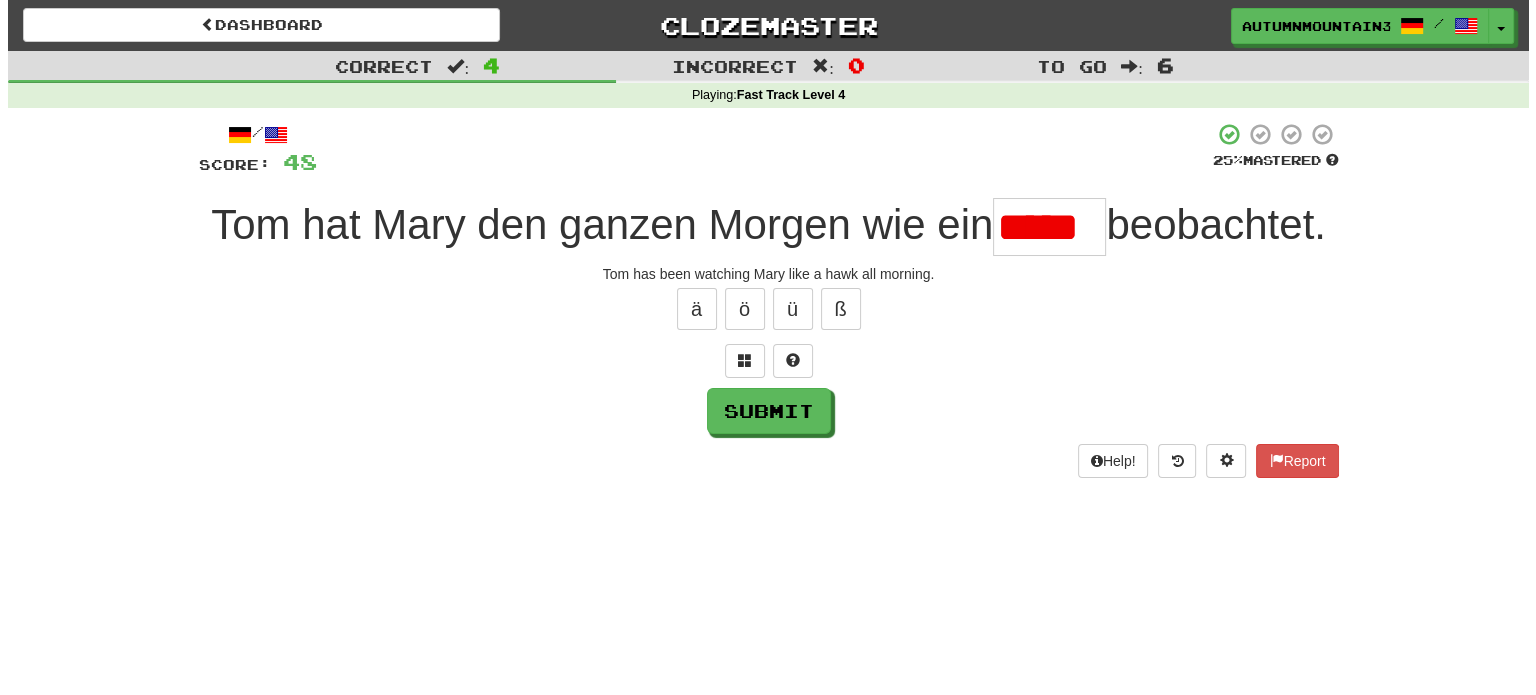 scroll, scrollTop: 0, scrollLeft: 0, axis: both 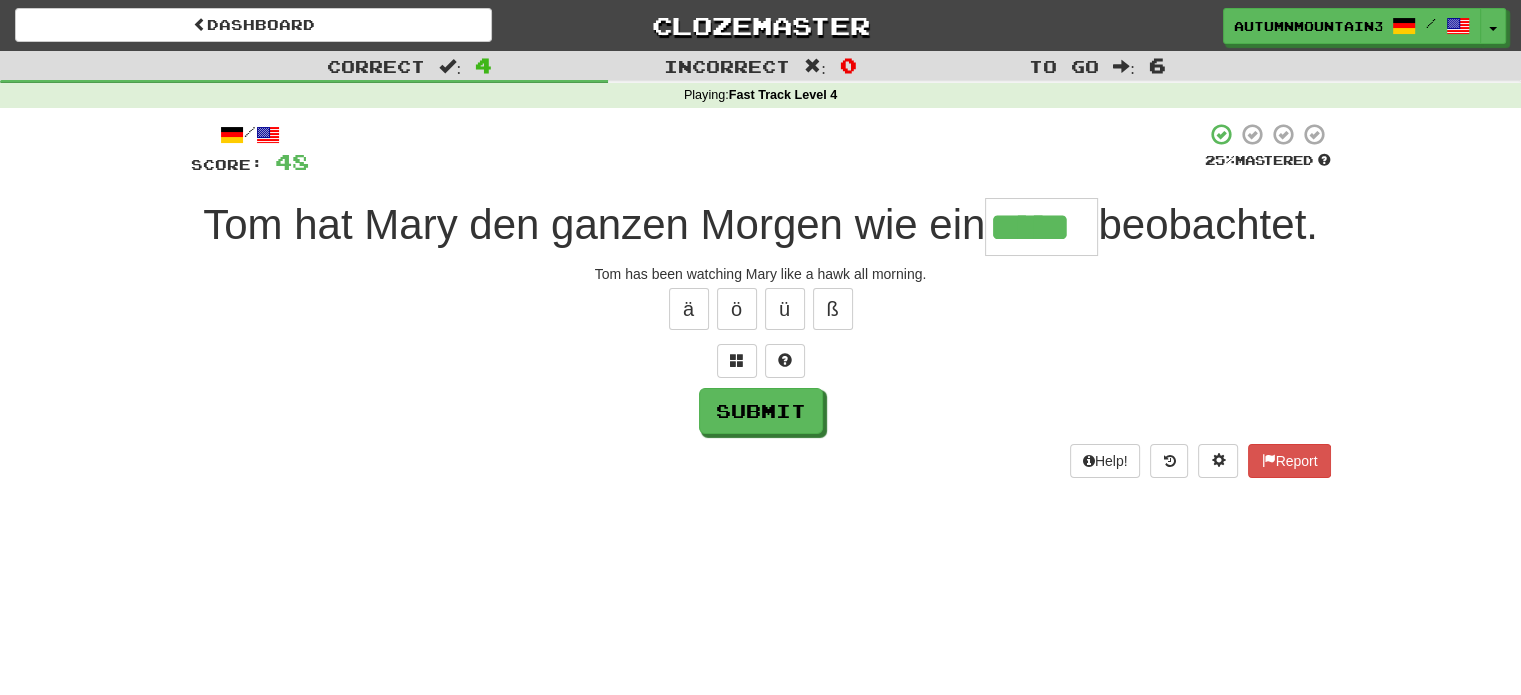 type on "*****" 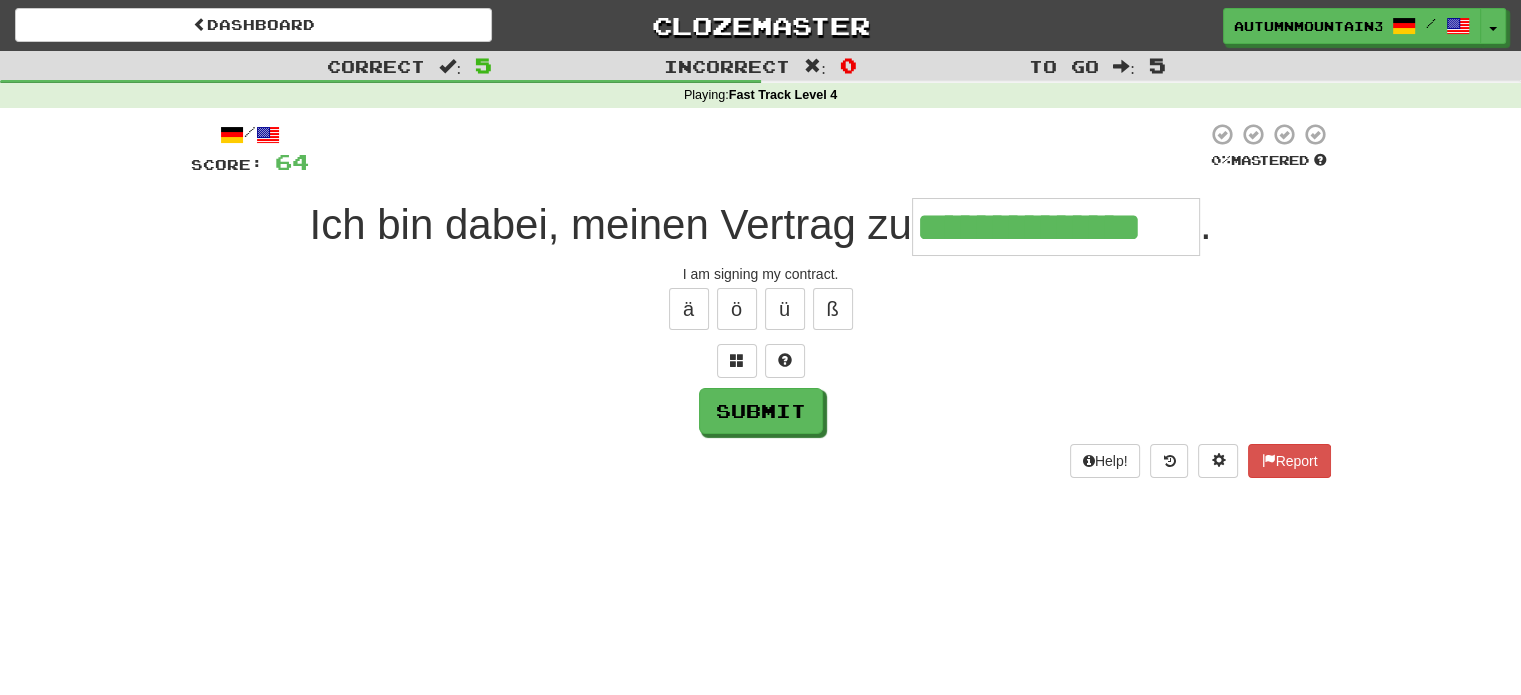 type on "**********" 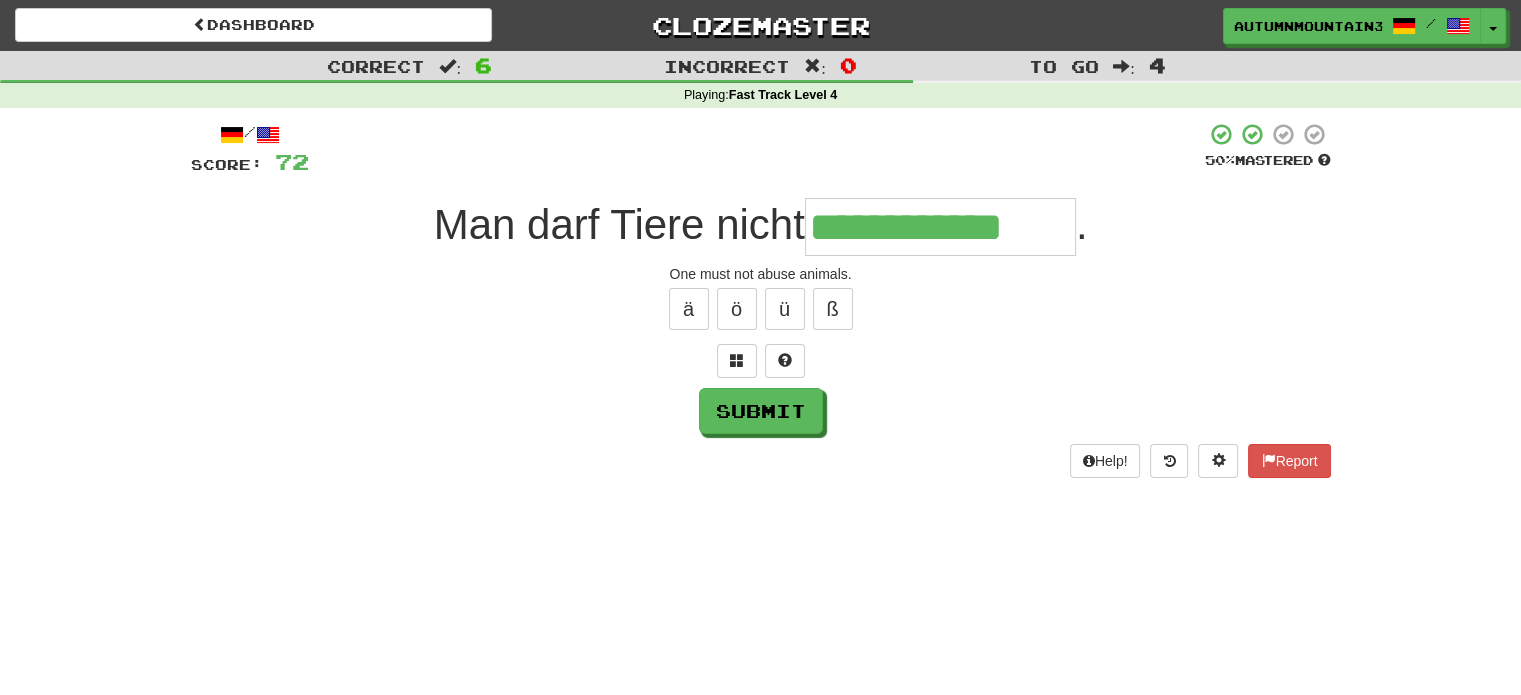 type on "**********" 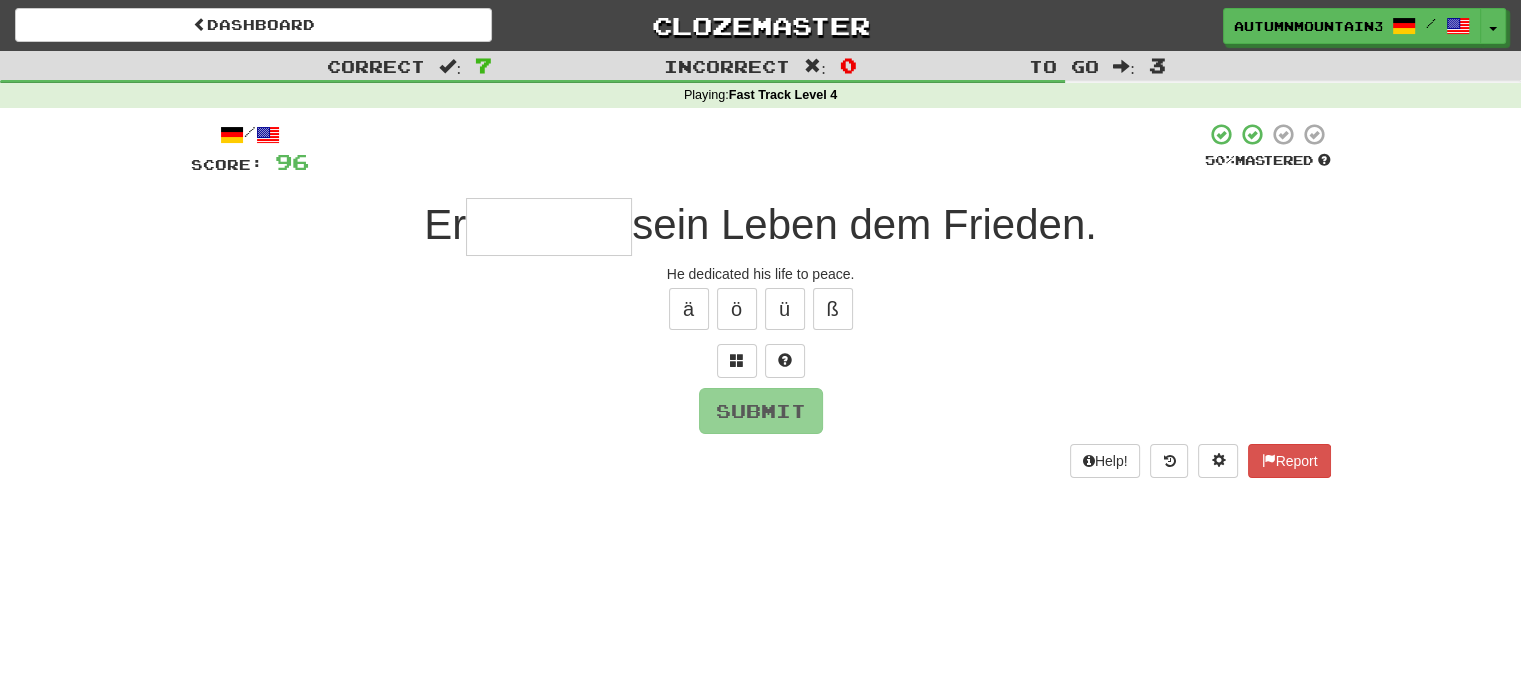 type on "*" 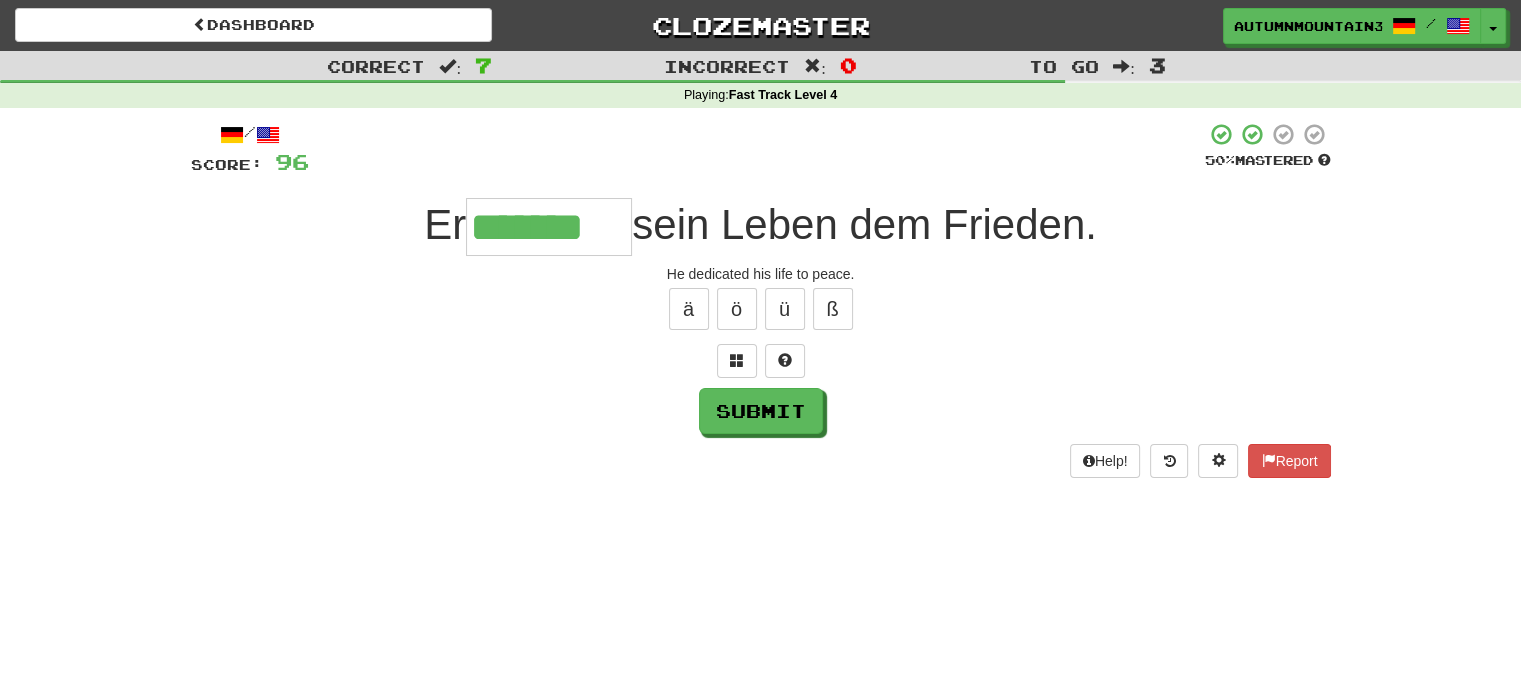 type on "*******" 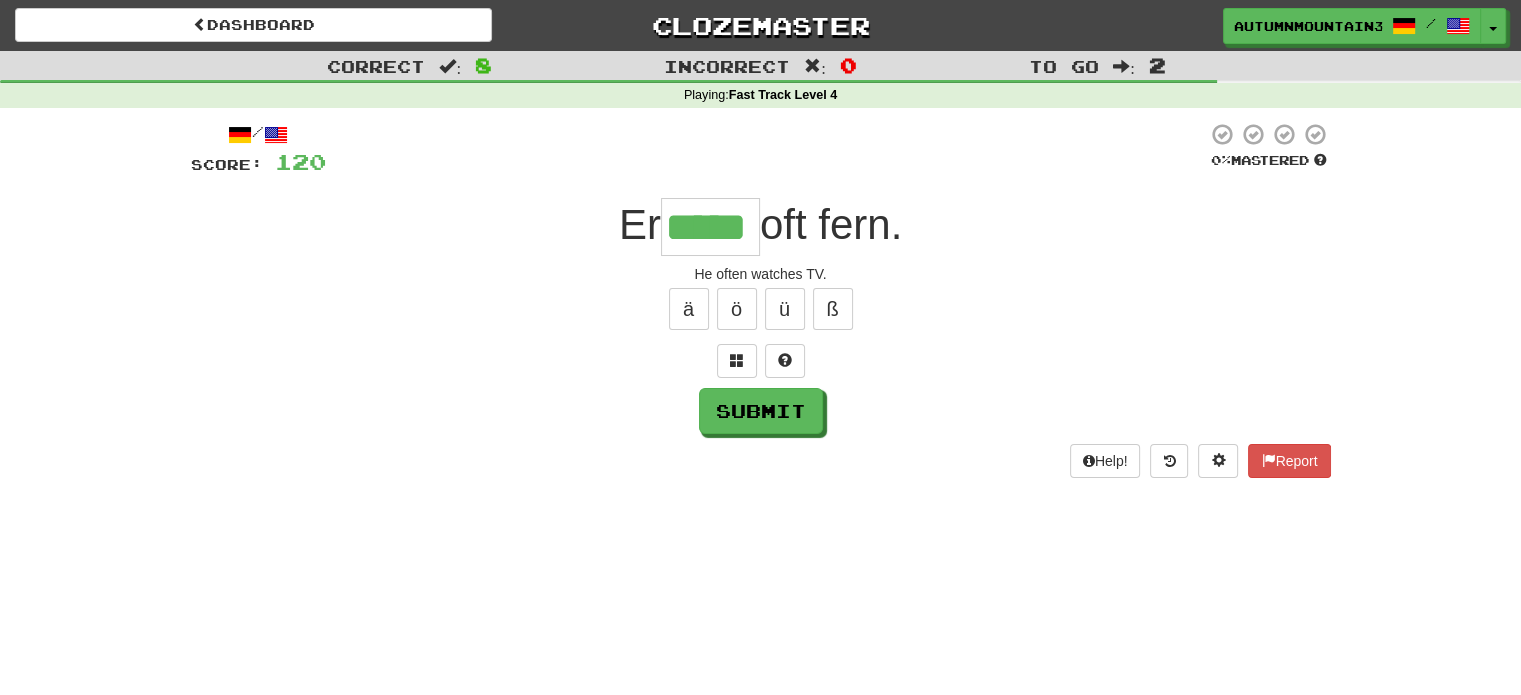 type on "*****" 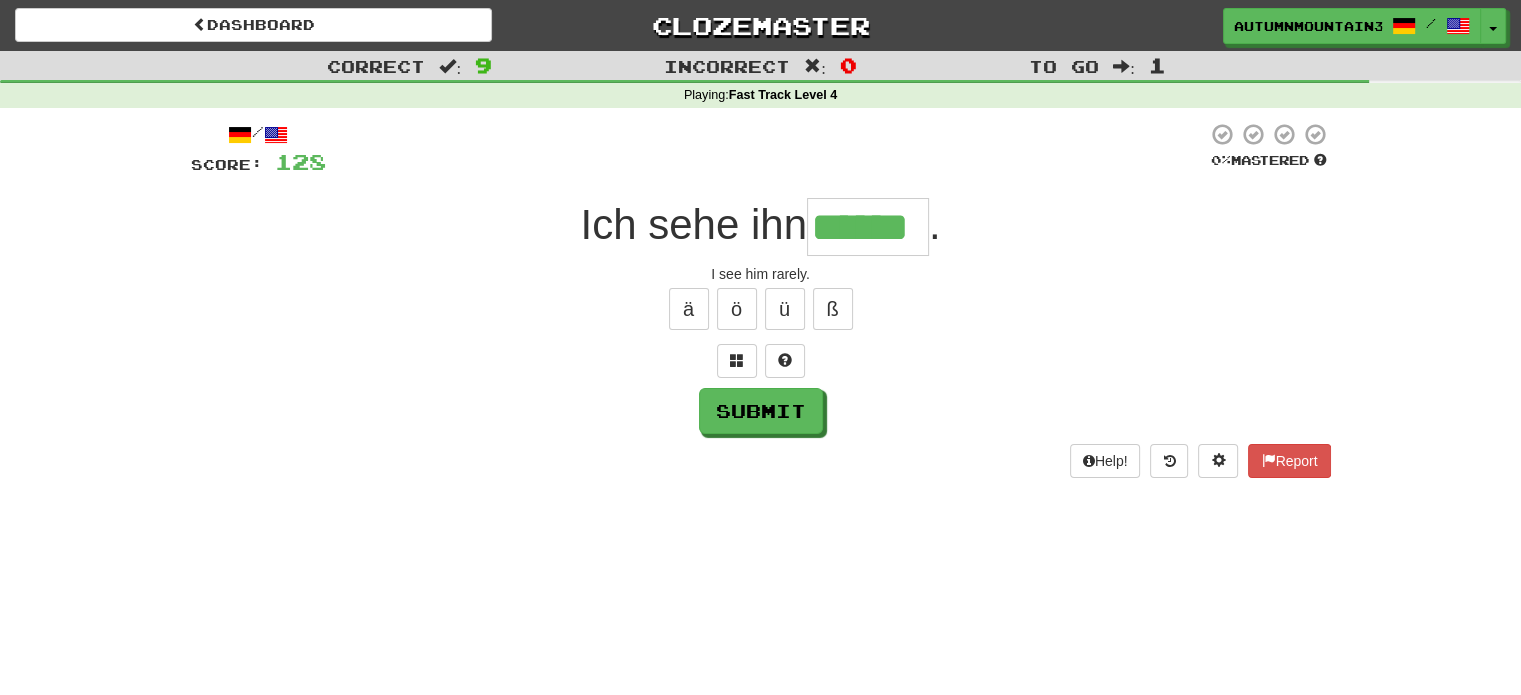 type on "******" 